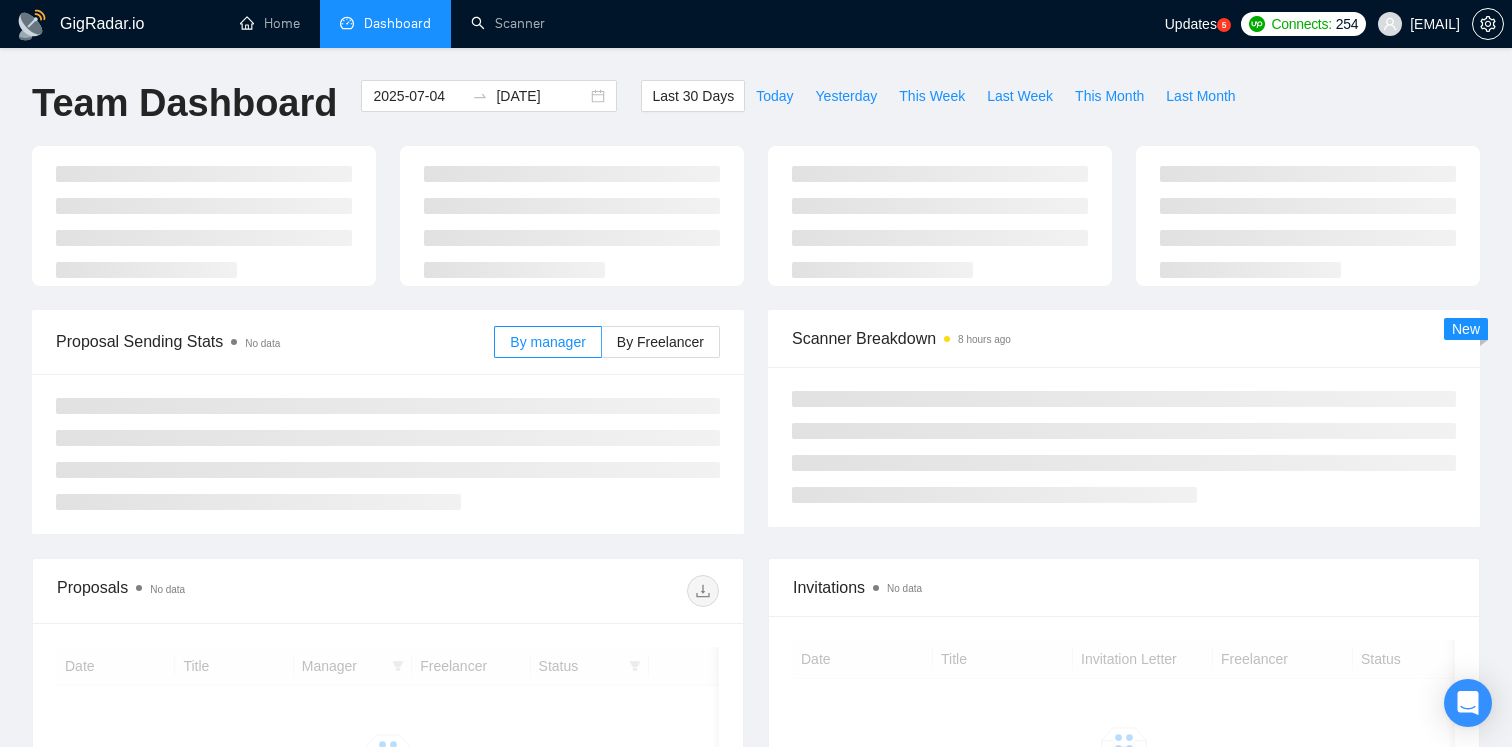 scroll, scrollTop: 0, scrollLeft: 0, axis: both 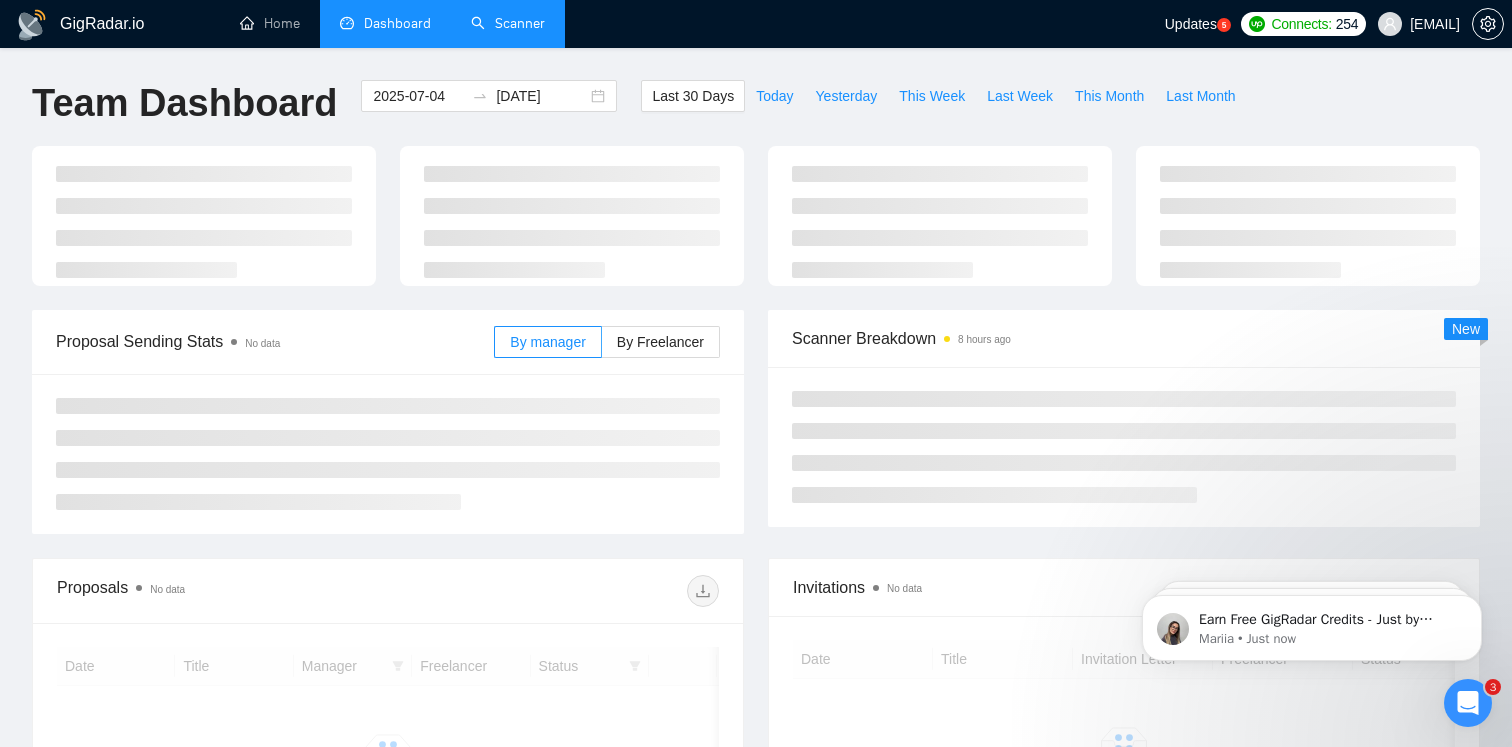 click on "Scanner" at bounding box center [508, 23] 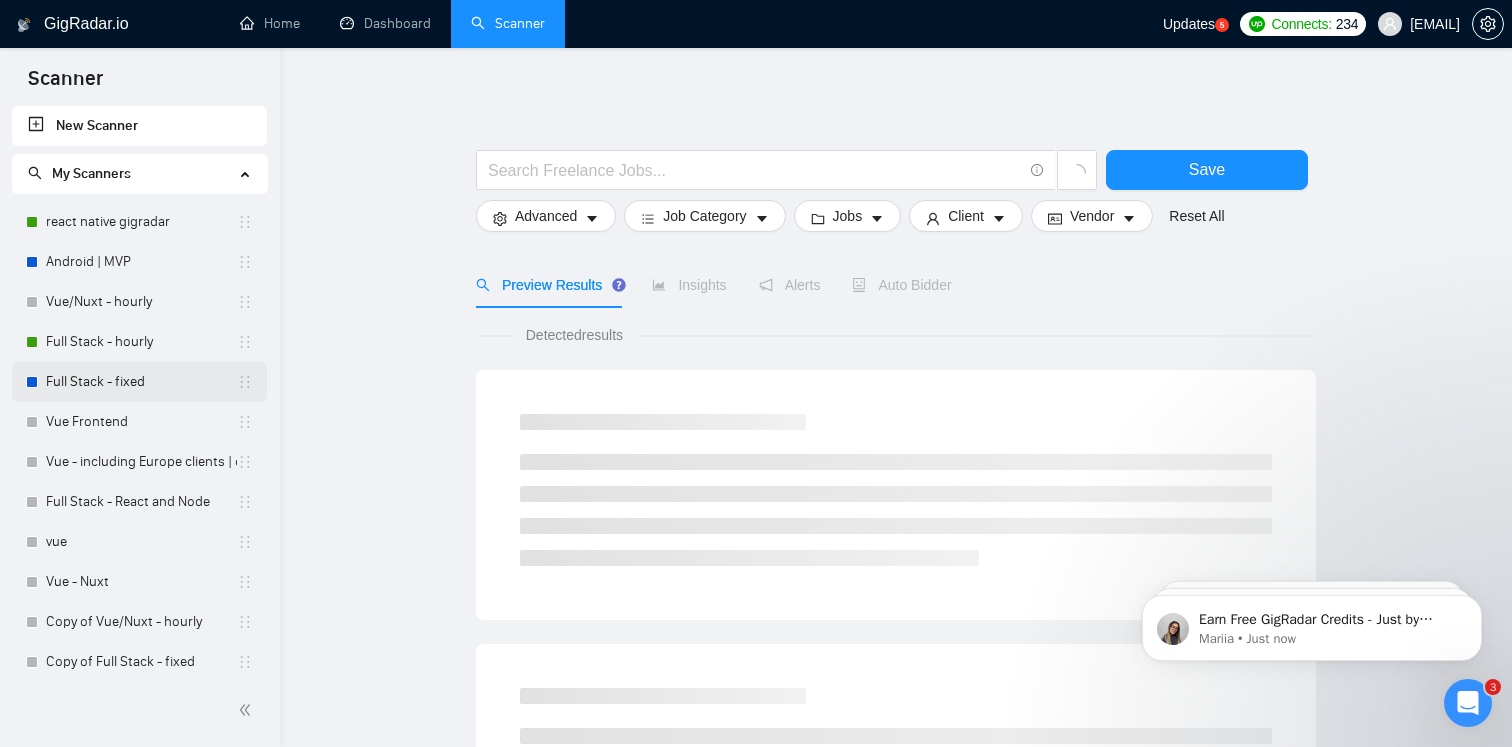 scroll, scrollTop: 168, scrollLeft: 0, axis: vertical 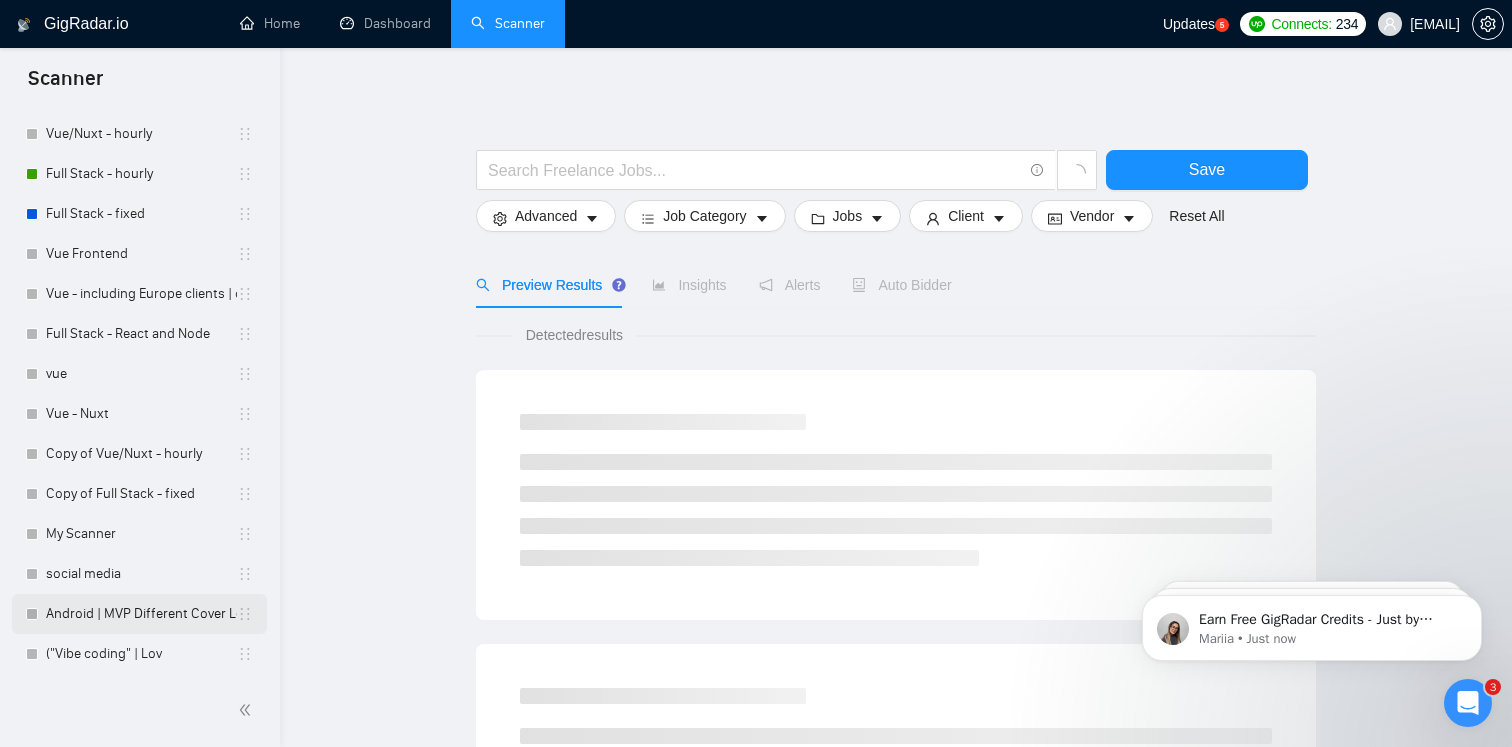 click on "Android | MVP Different Cover Letter" at bounding box center [141, 614] 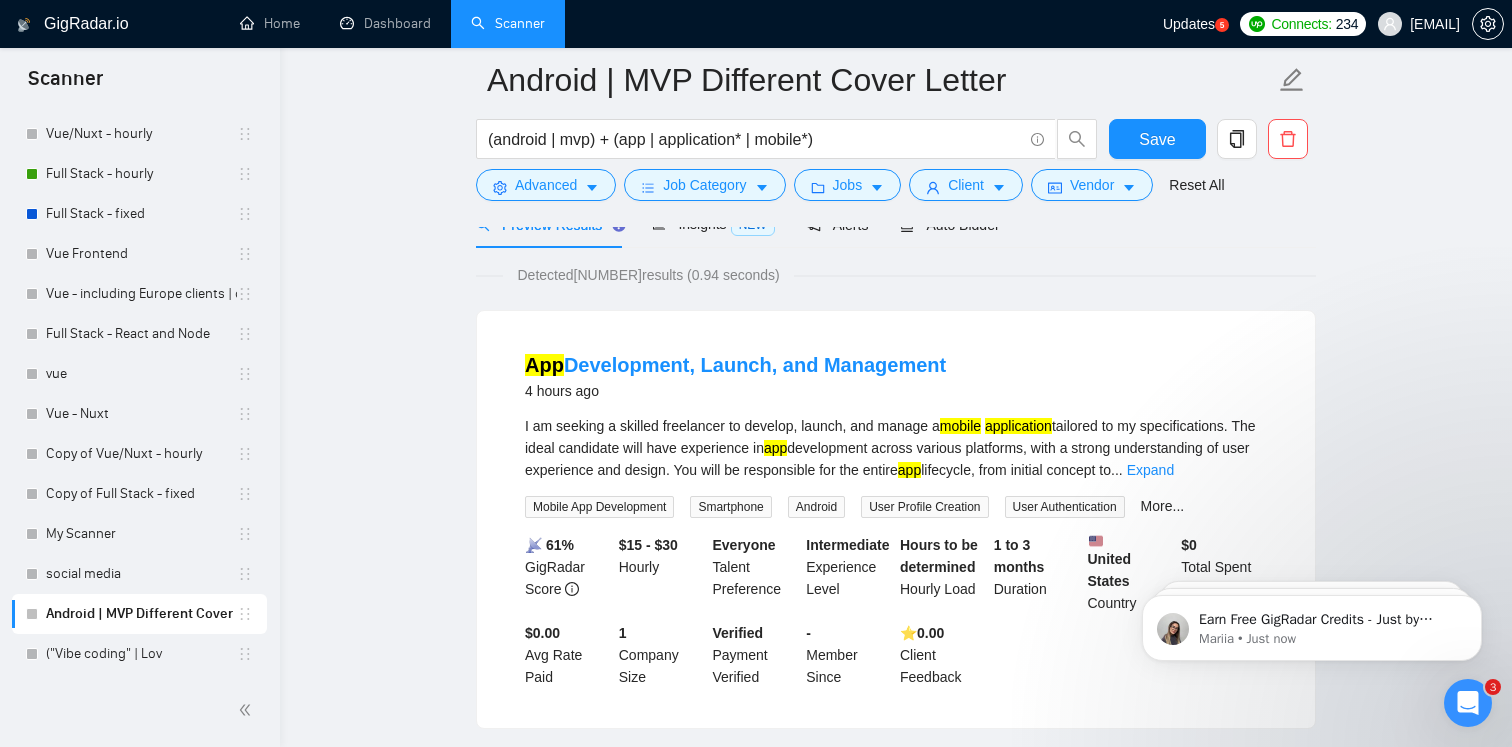 scroll, scrollTop: 100, scrollLeft: 0, axis: vertical 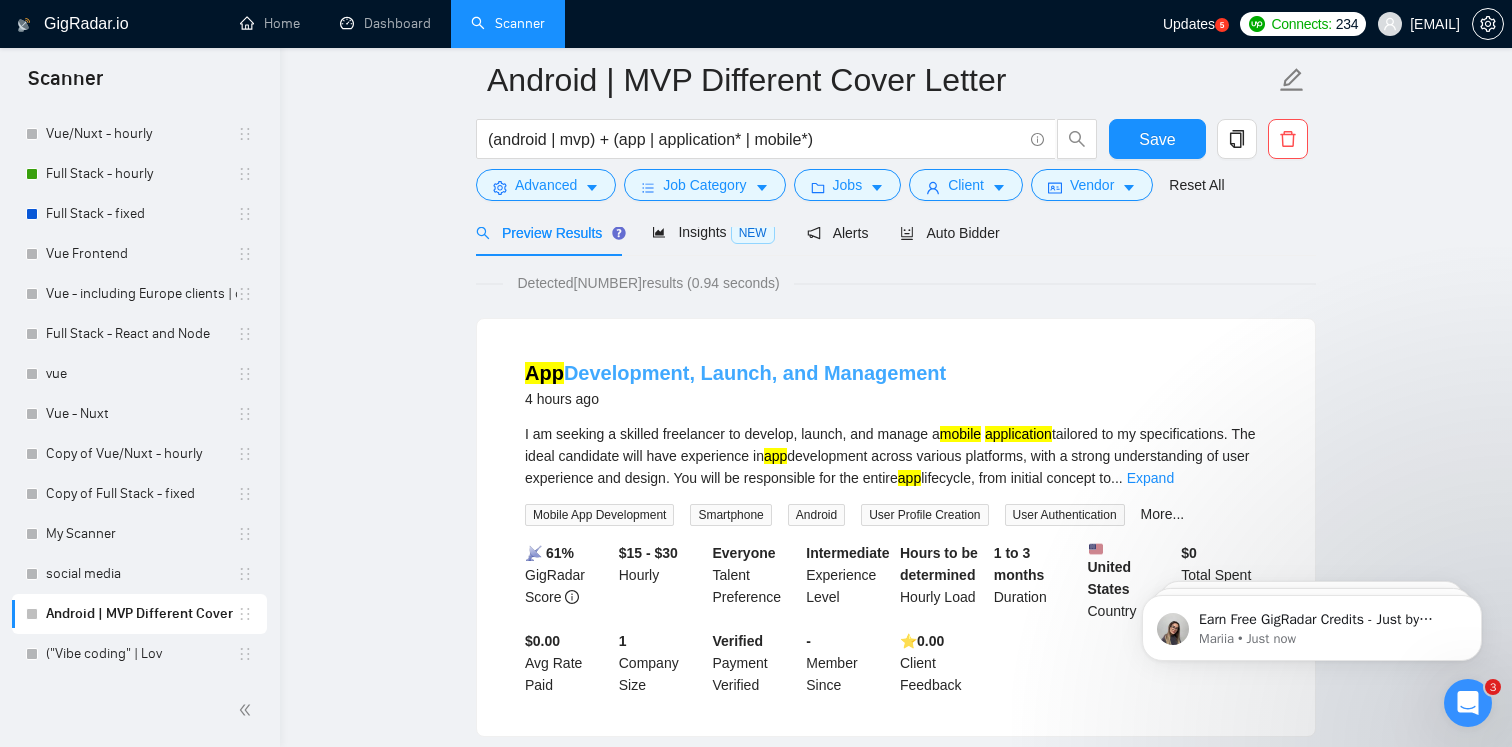 click on "App  Development, Launch, and Management" at bounding box center [735, 373] 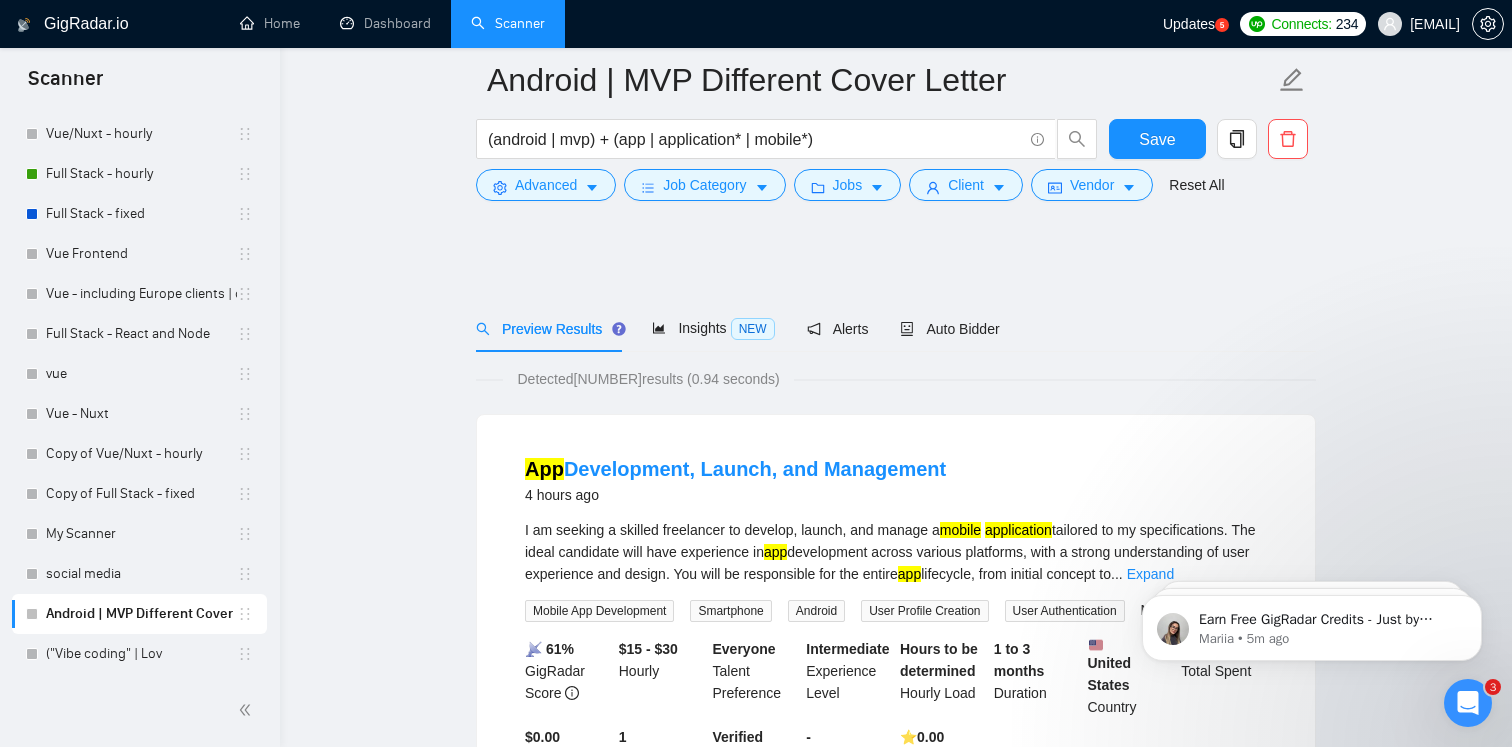 scroll, scrollTop: 0, scrollLeft: 0, axis: both 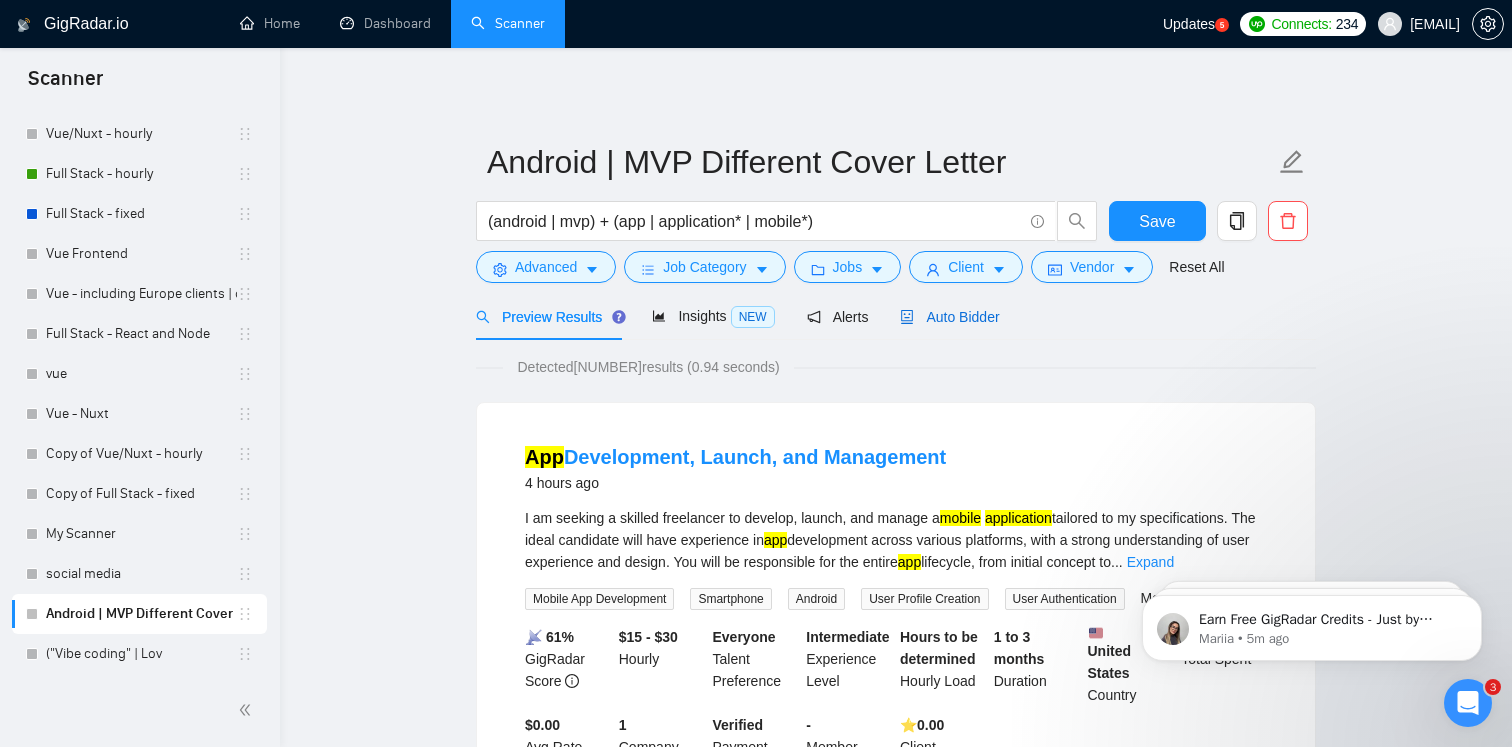 click on "Auto Bidder" at bounding box center (949, 317) 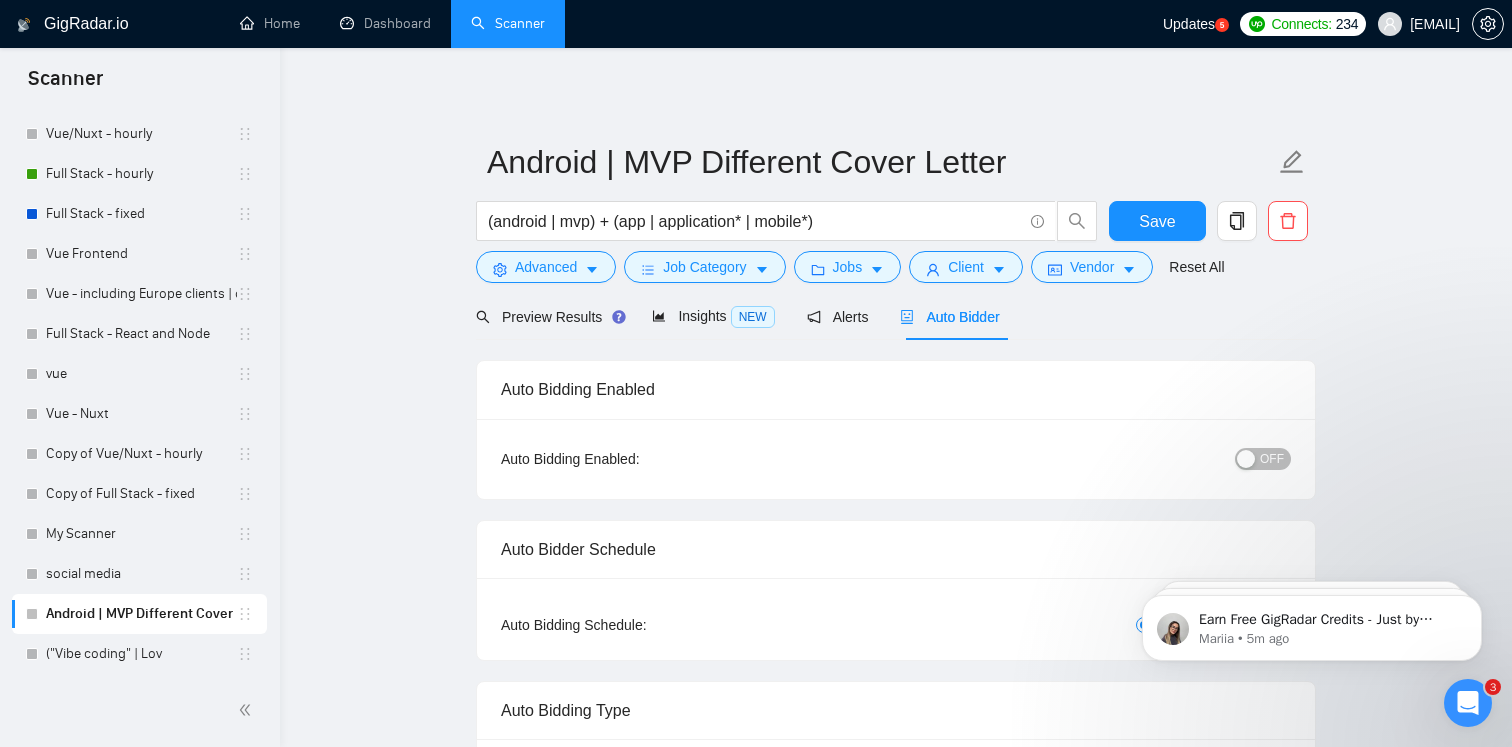 type 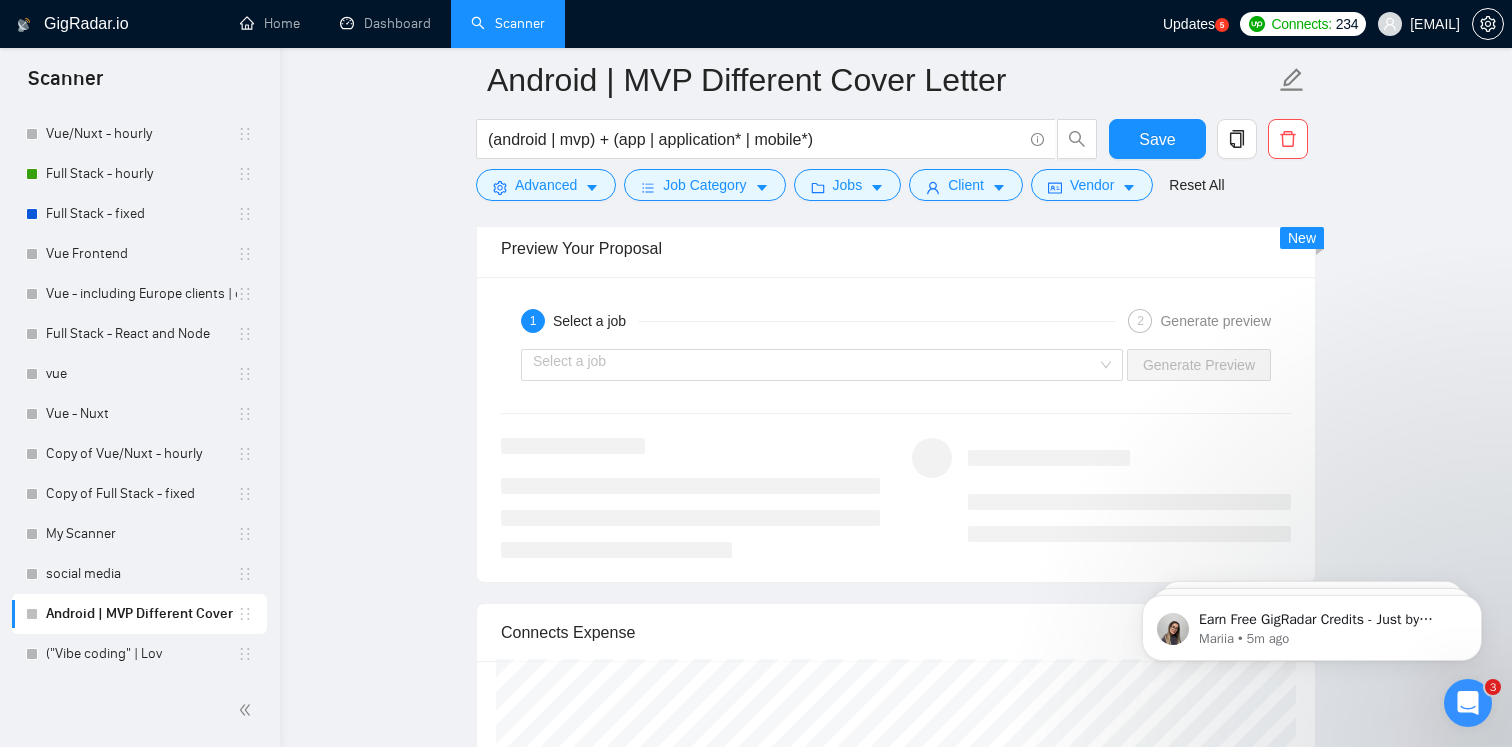 scroll, scrollTop: 3673, scrollLeft: 0, axis: vertical 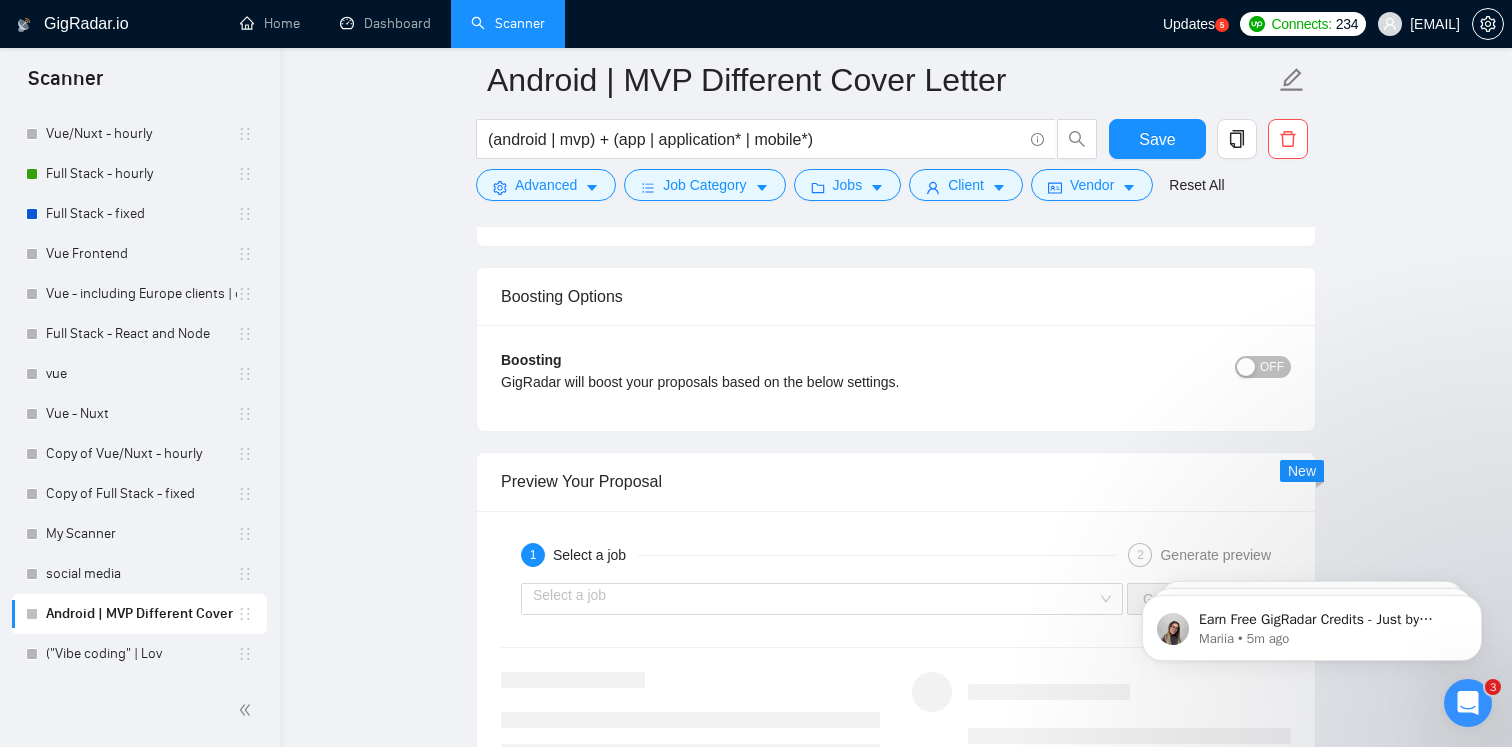 click on "Boosting Options" at bounding box center [896, 296] 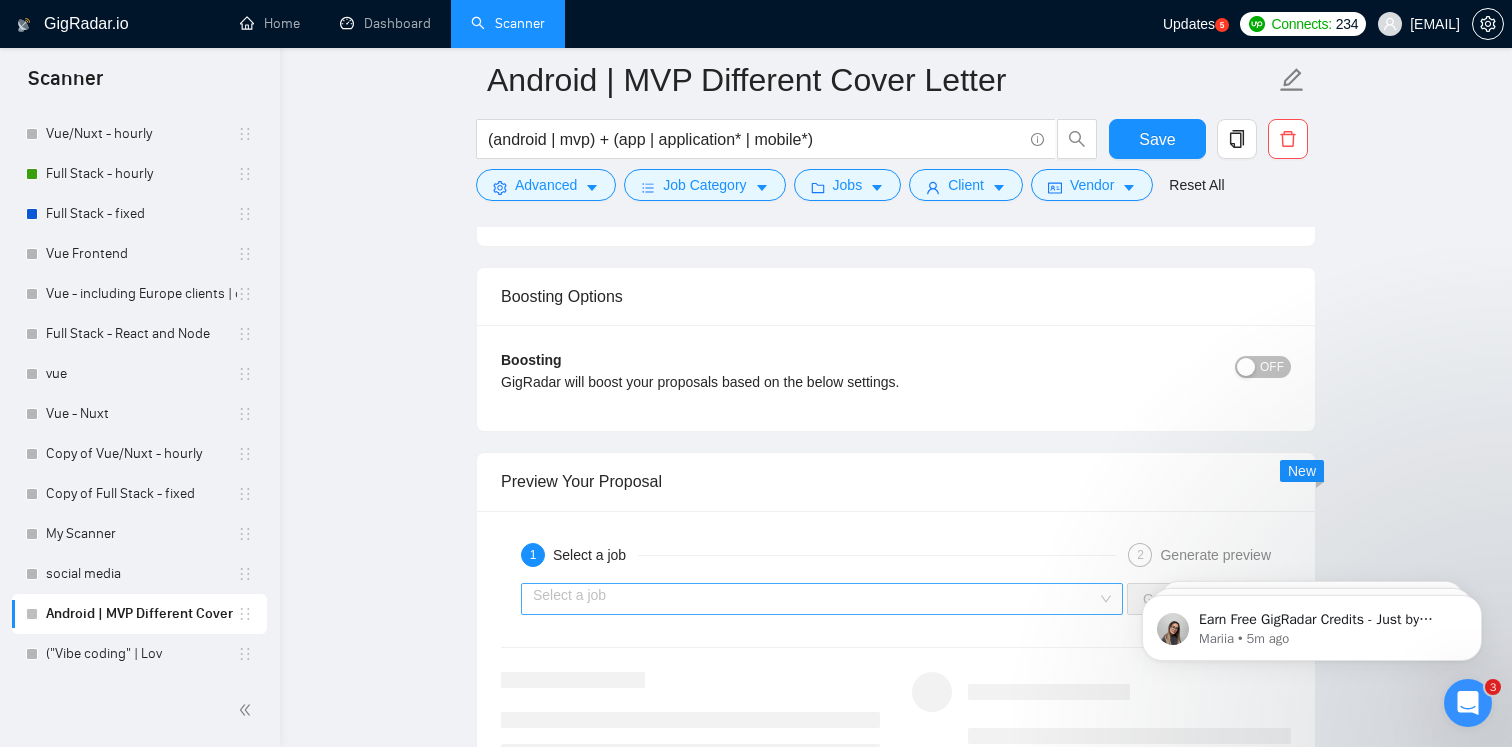 click at bounding box center (815, 599) 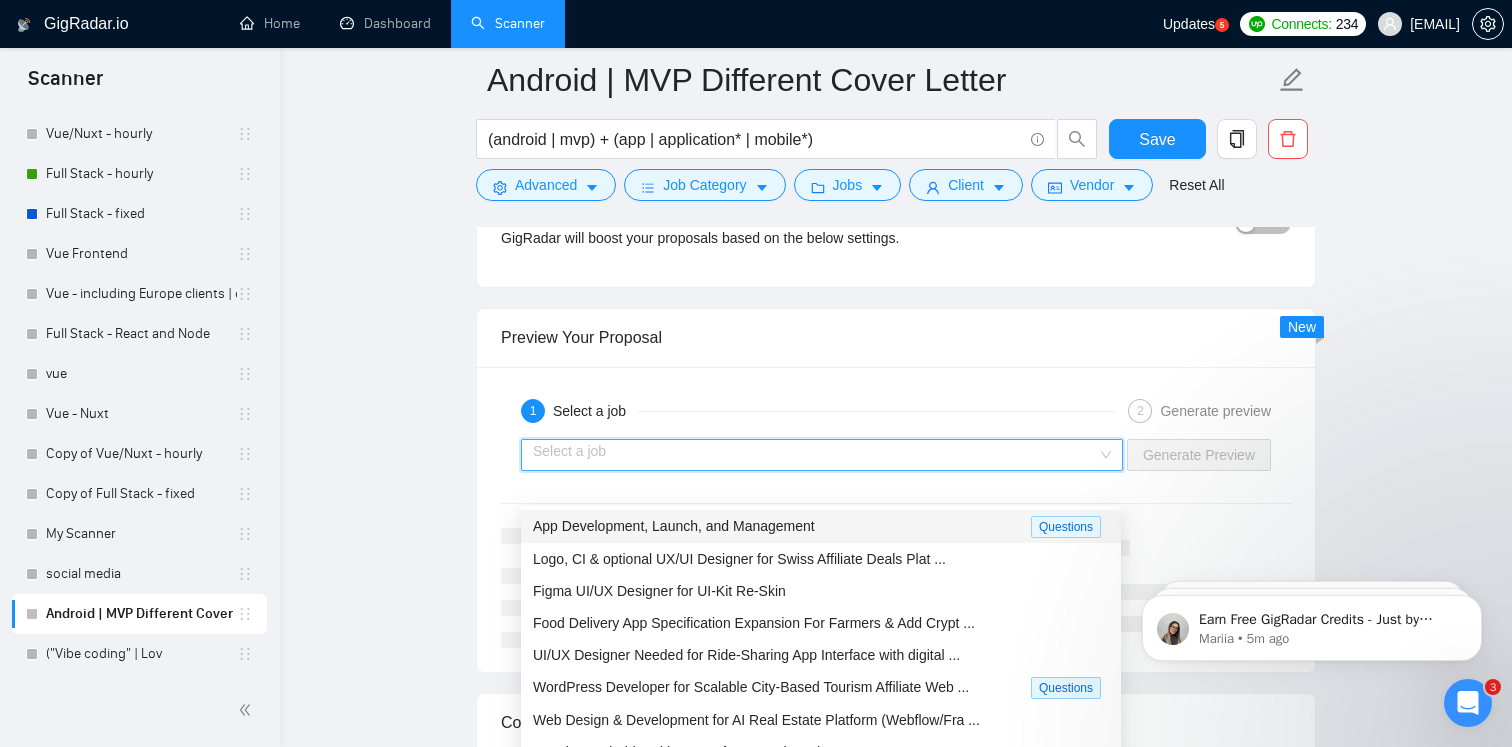 scroll, scrollTop: 3821, scrollLeft: 0, axis: vertical 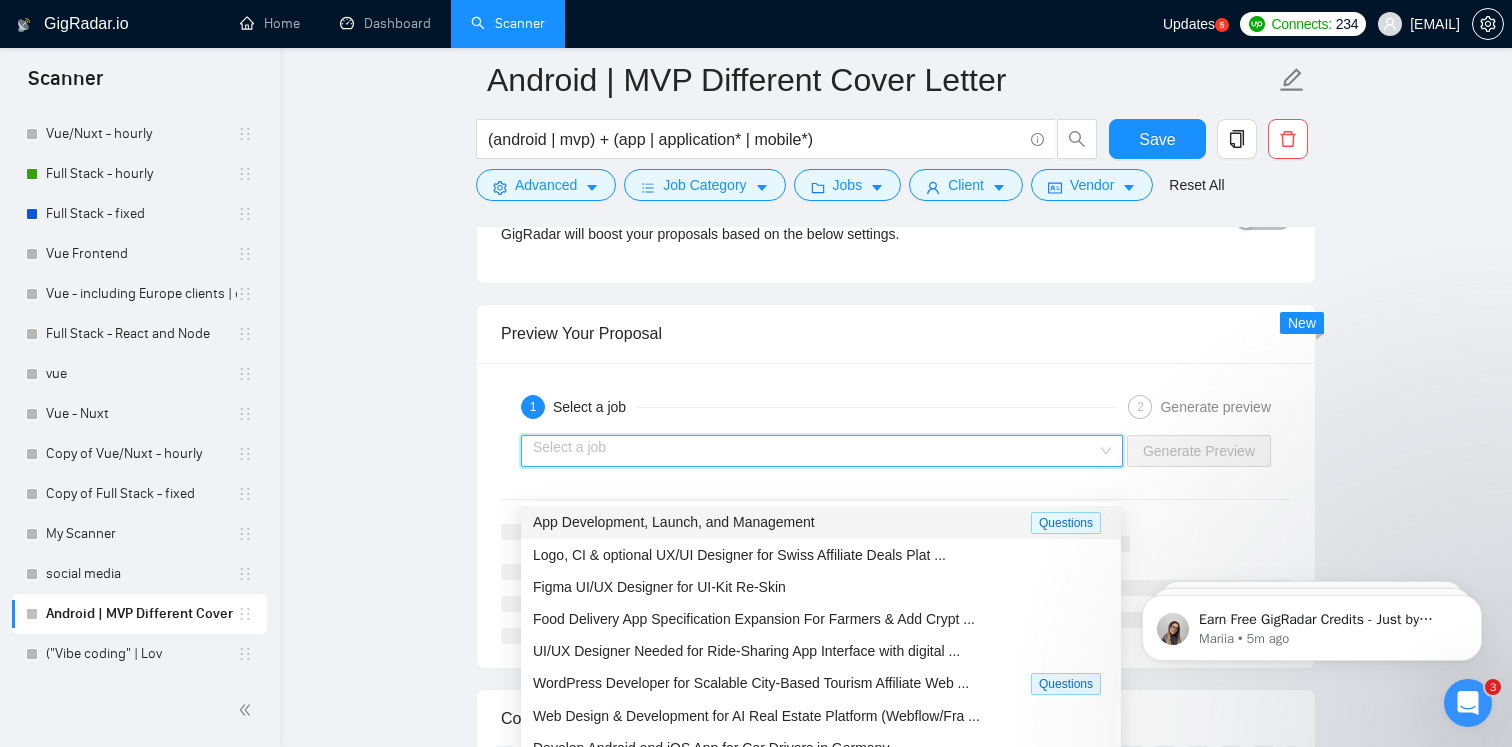 click on "App Development, Launch, and Management" at bounding box center [674, 522] 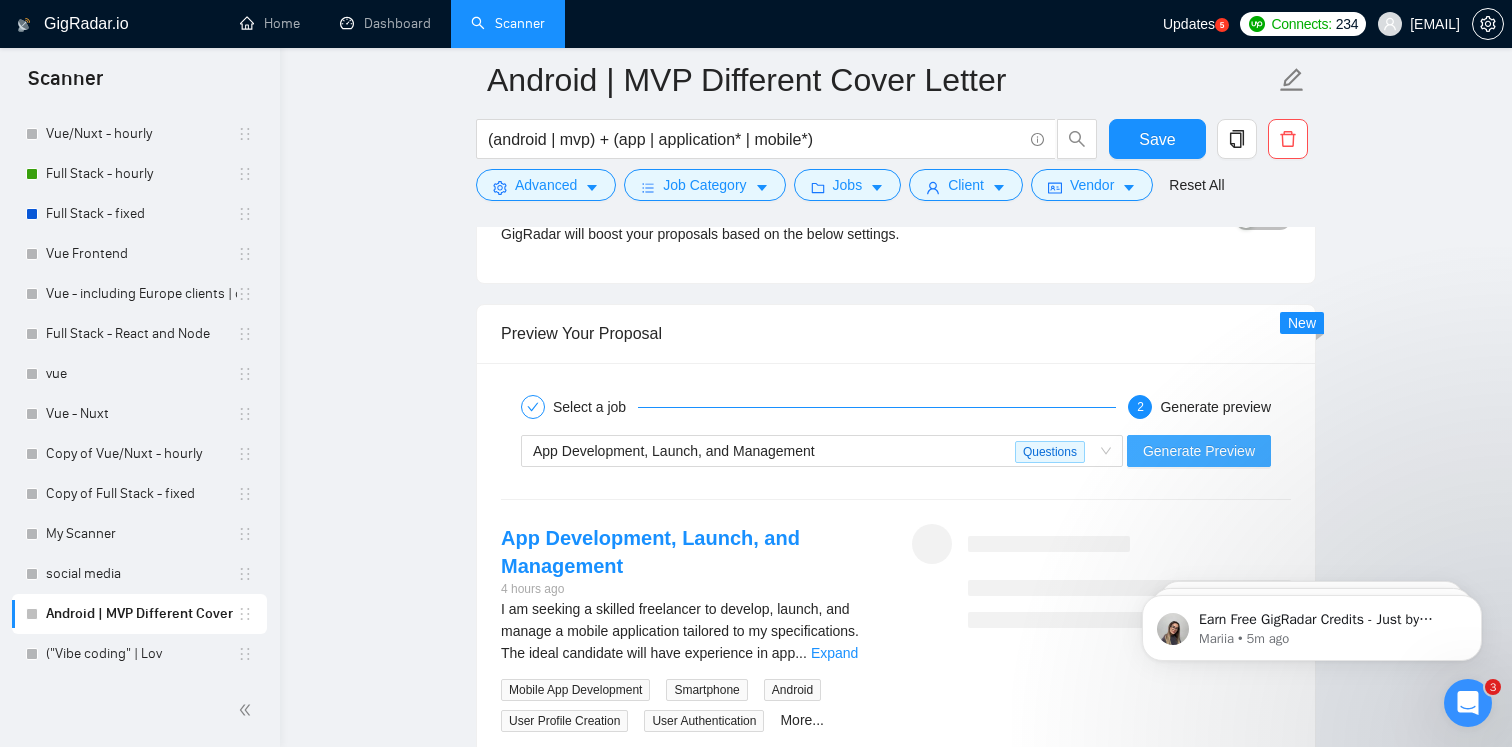 click on "Generate Preview" at bounding box center (1199, 451) 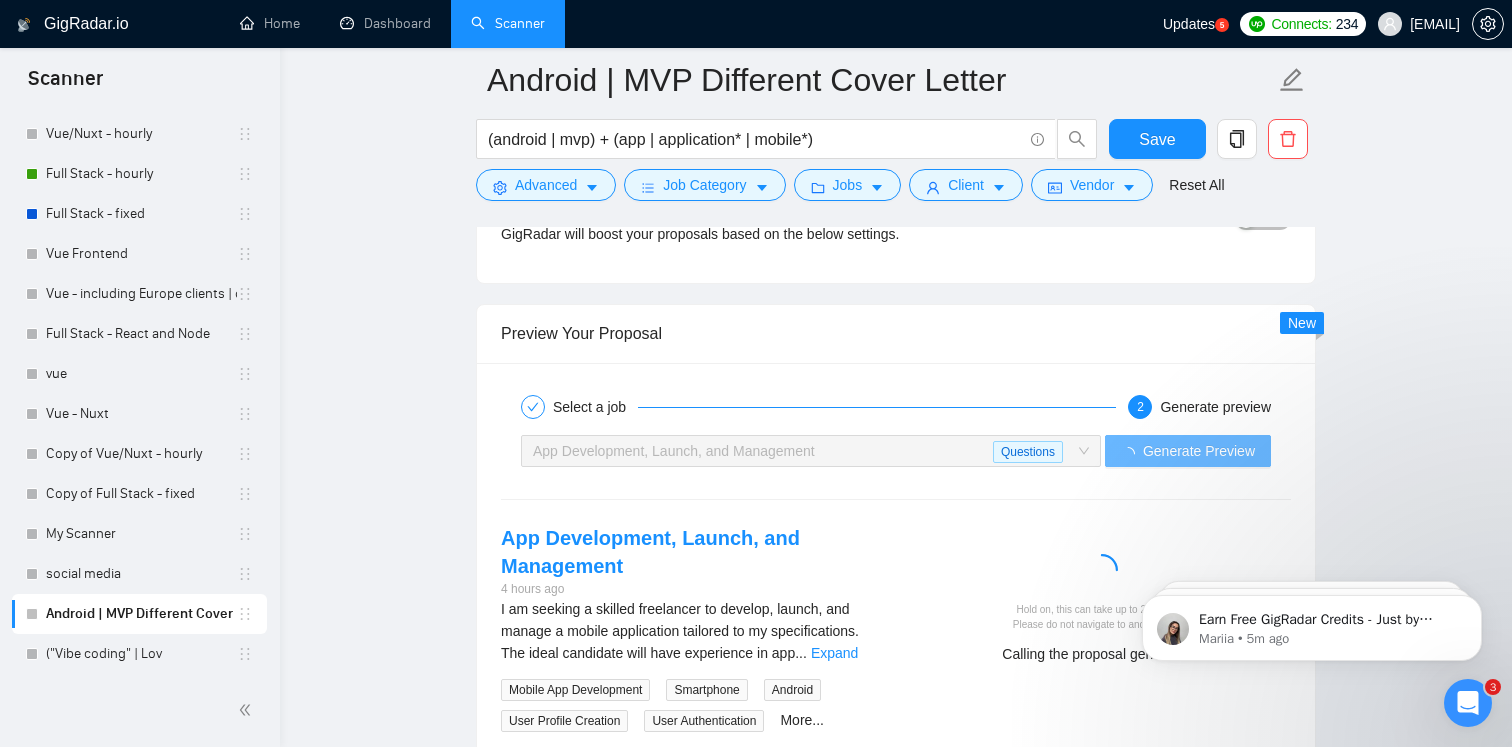 click 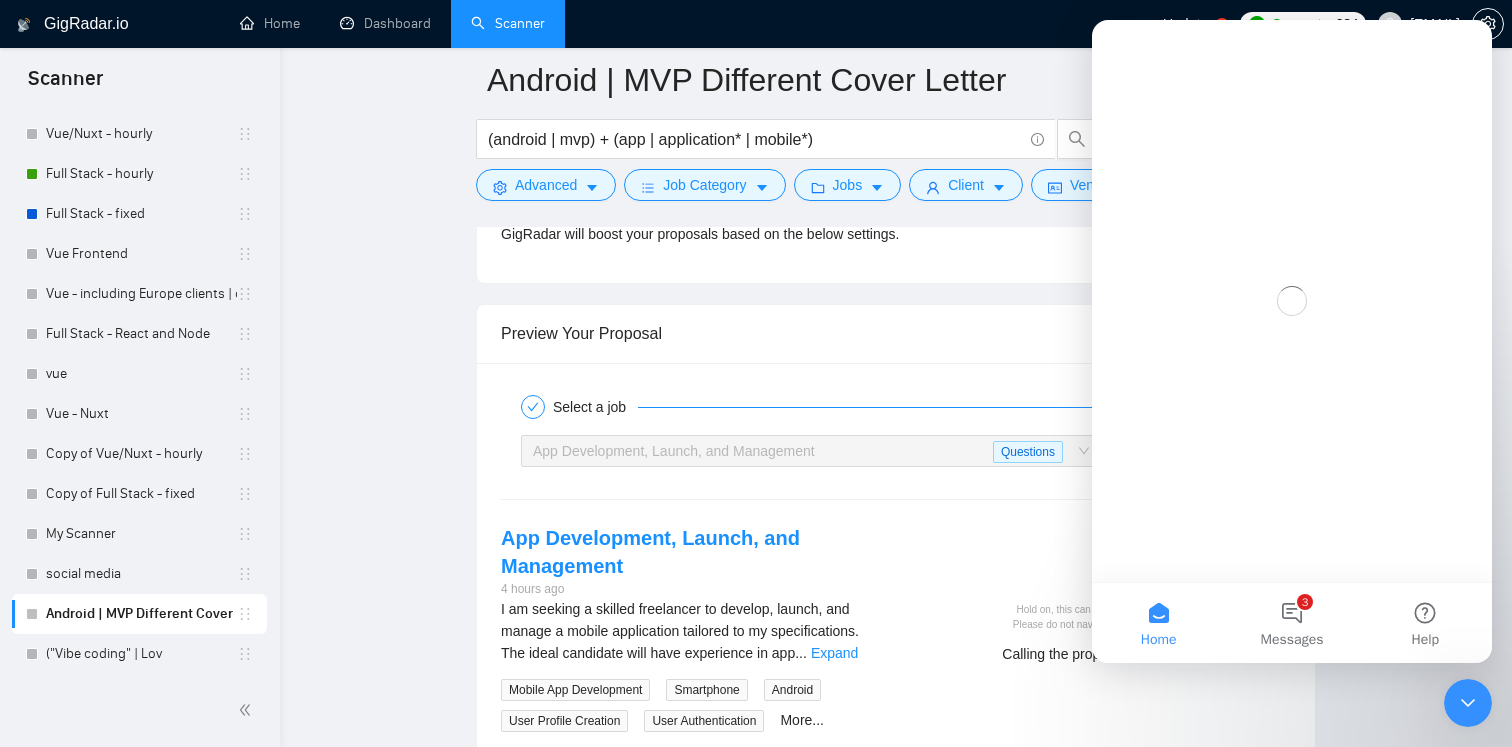 scroll, scrollTop: 0, scrollLeft: 0, axis: both 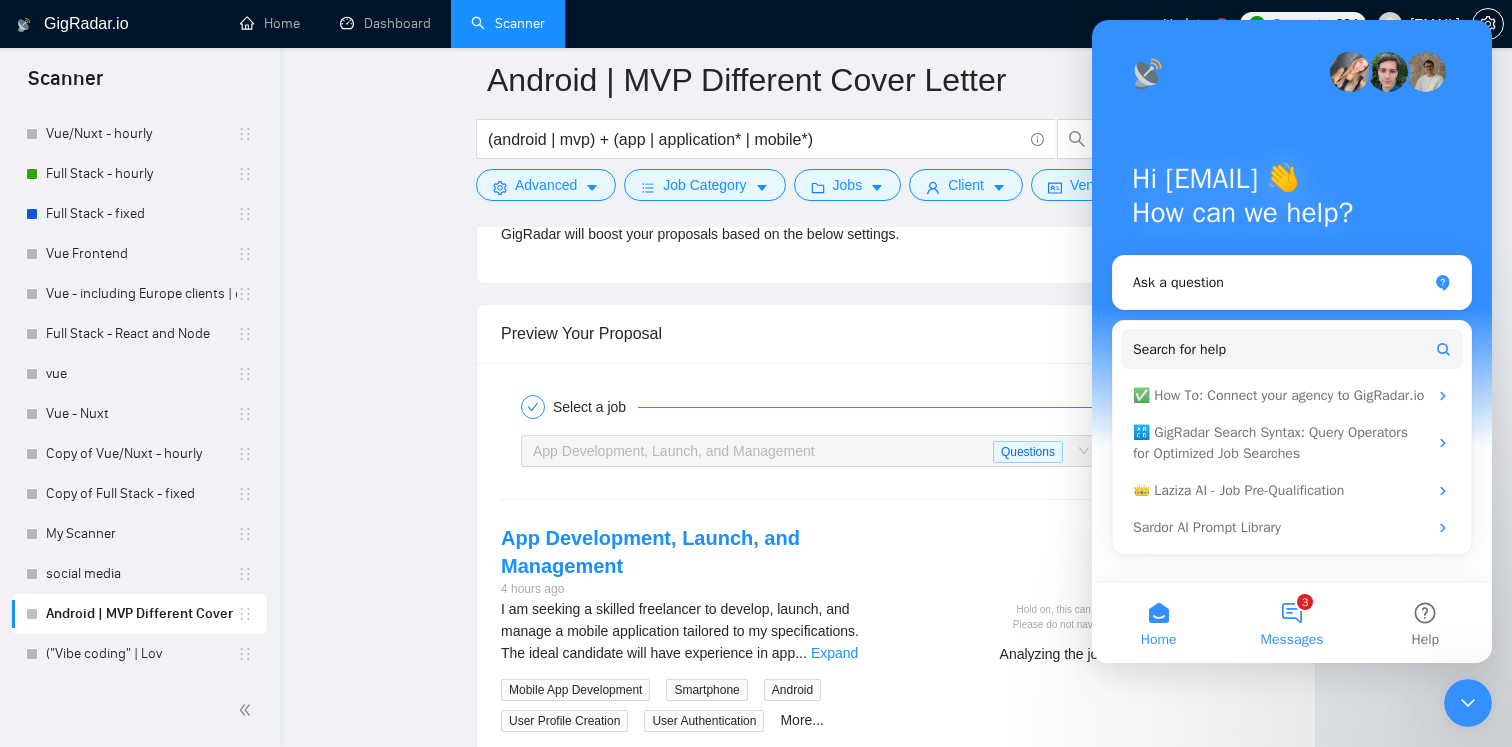 click on "3 Messages" at bounding box center (1291, 623) 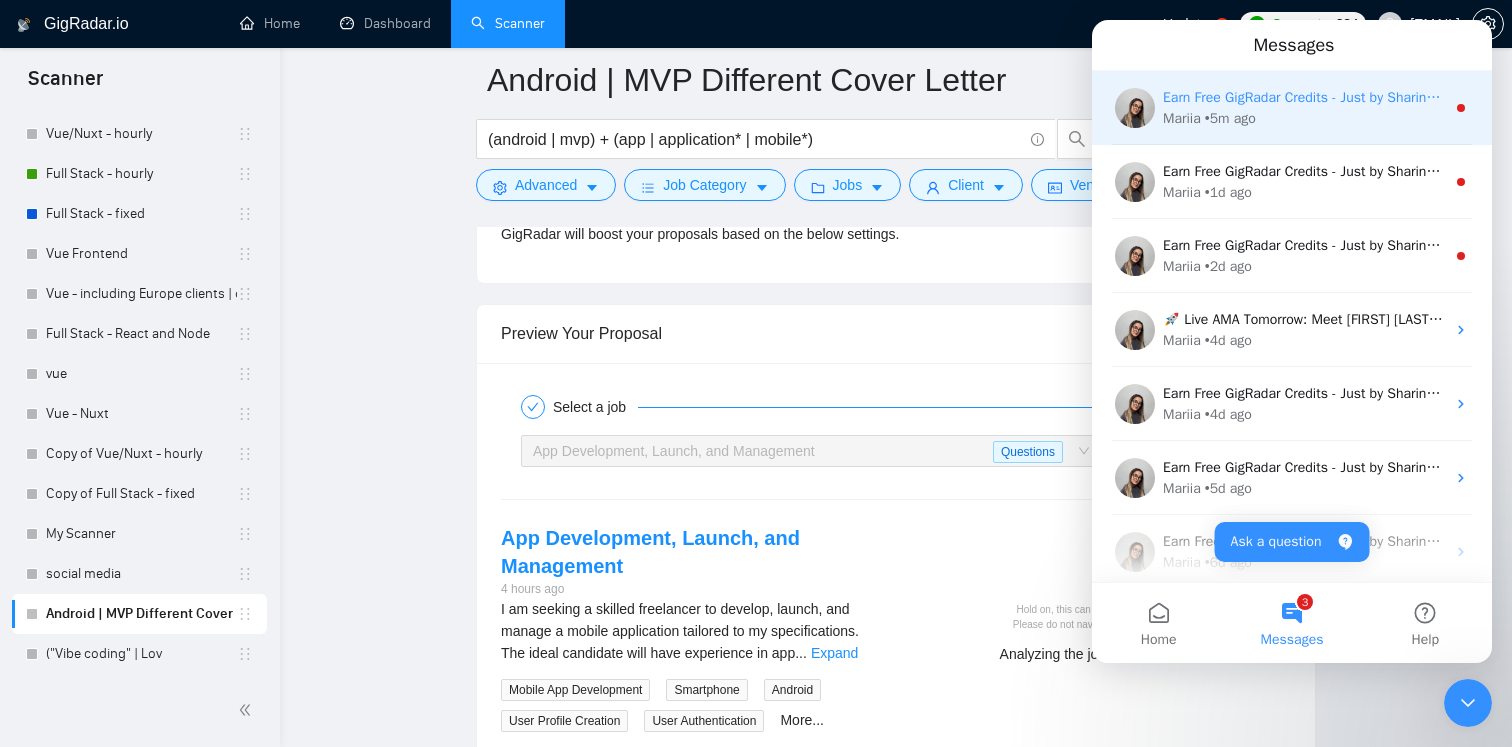 click on "[FIRST] •  5m ago" at bounding box center [1304, 118] 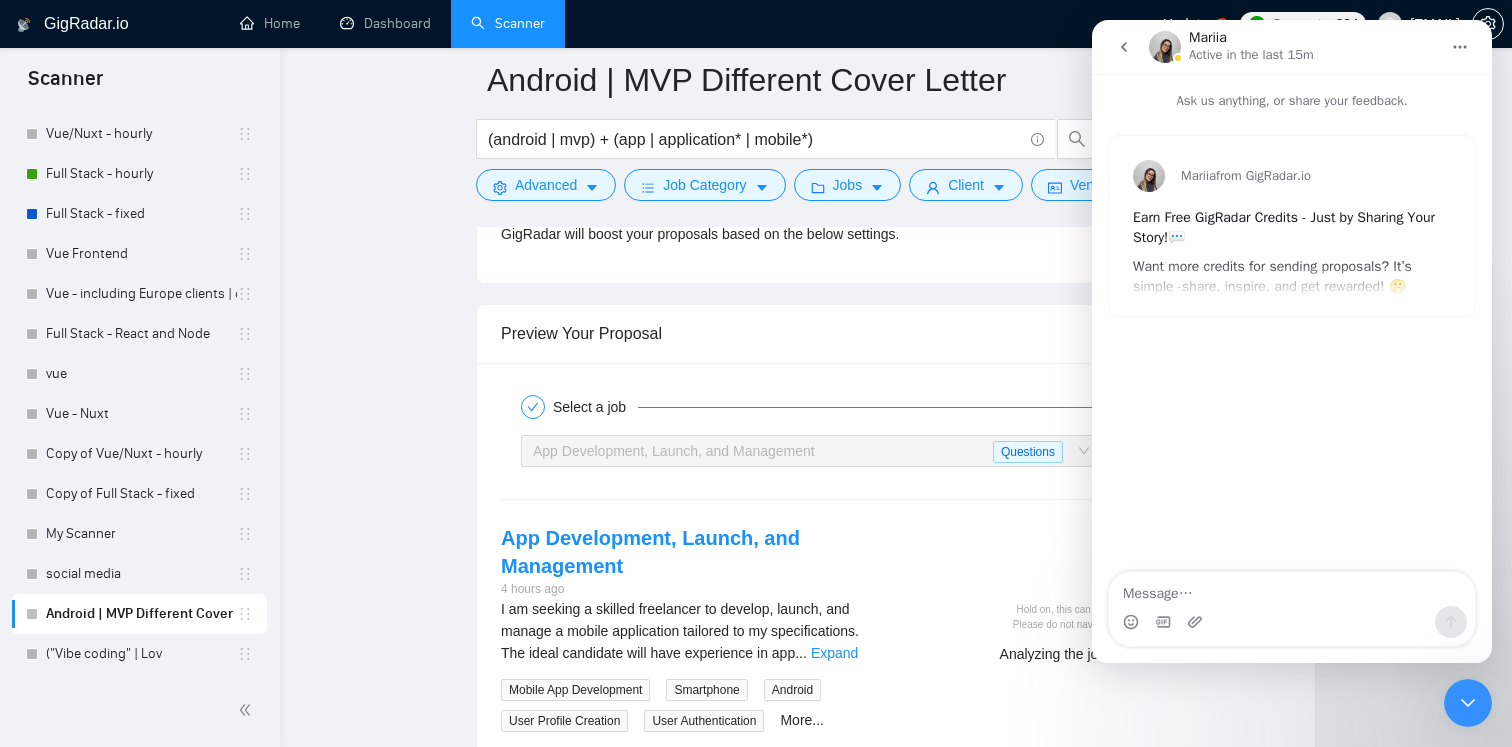 click 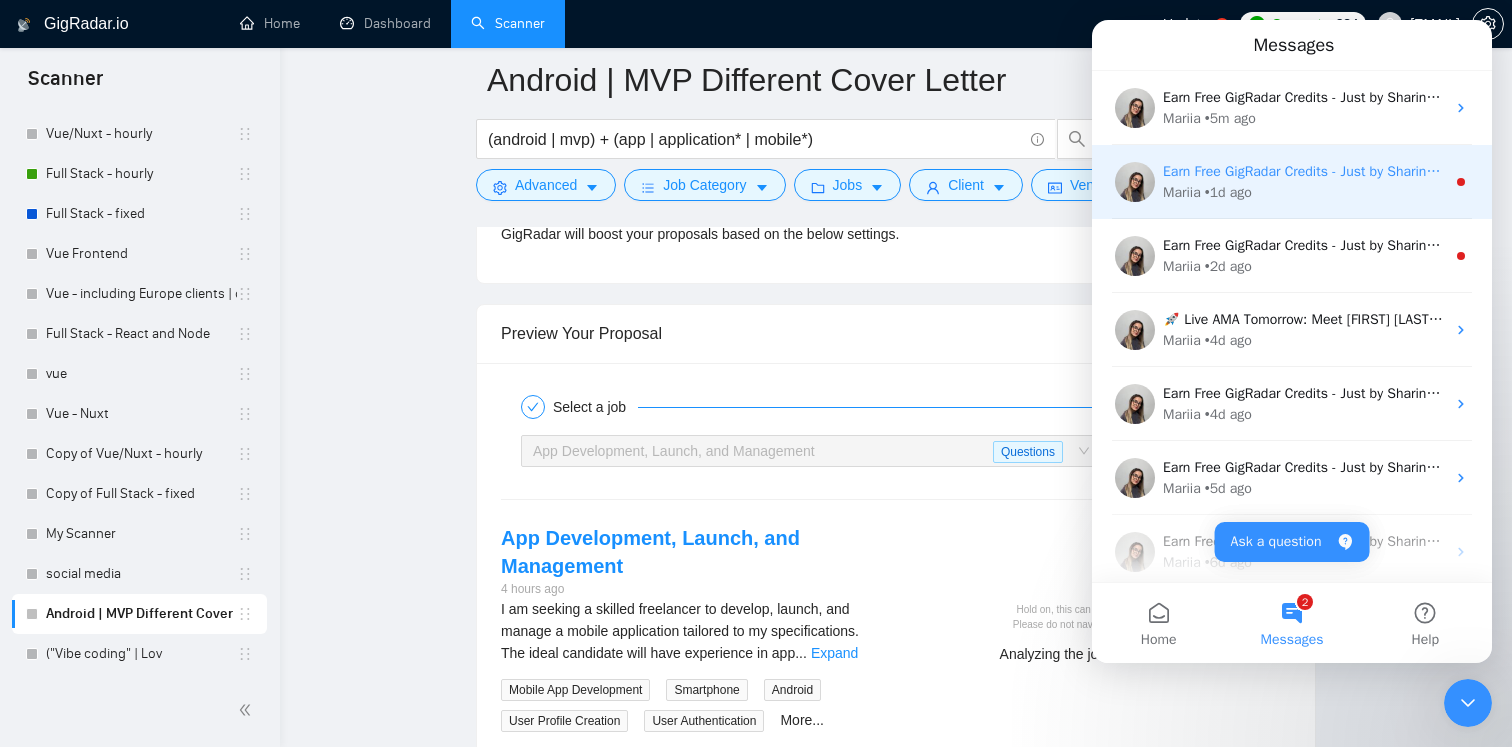 click on "[FIRST] •  1d ago" at bounding box center (1304, 192) 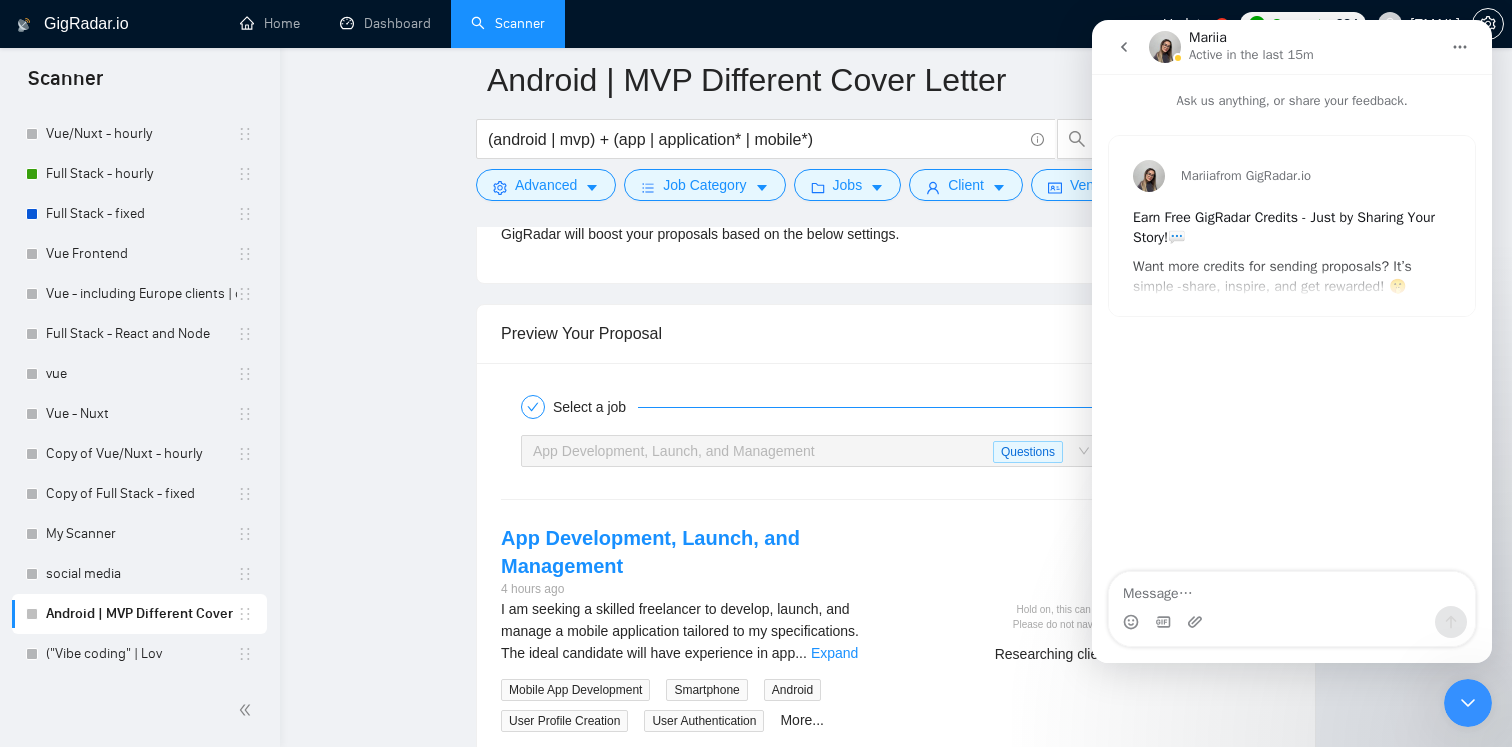 click at bounding box center (1124, 47) 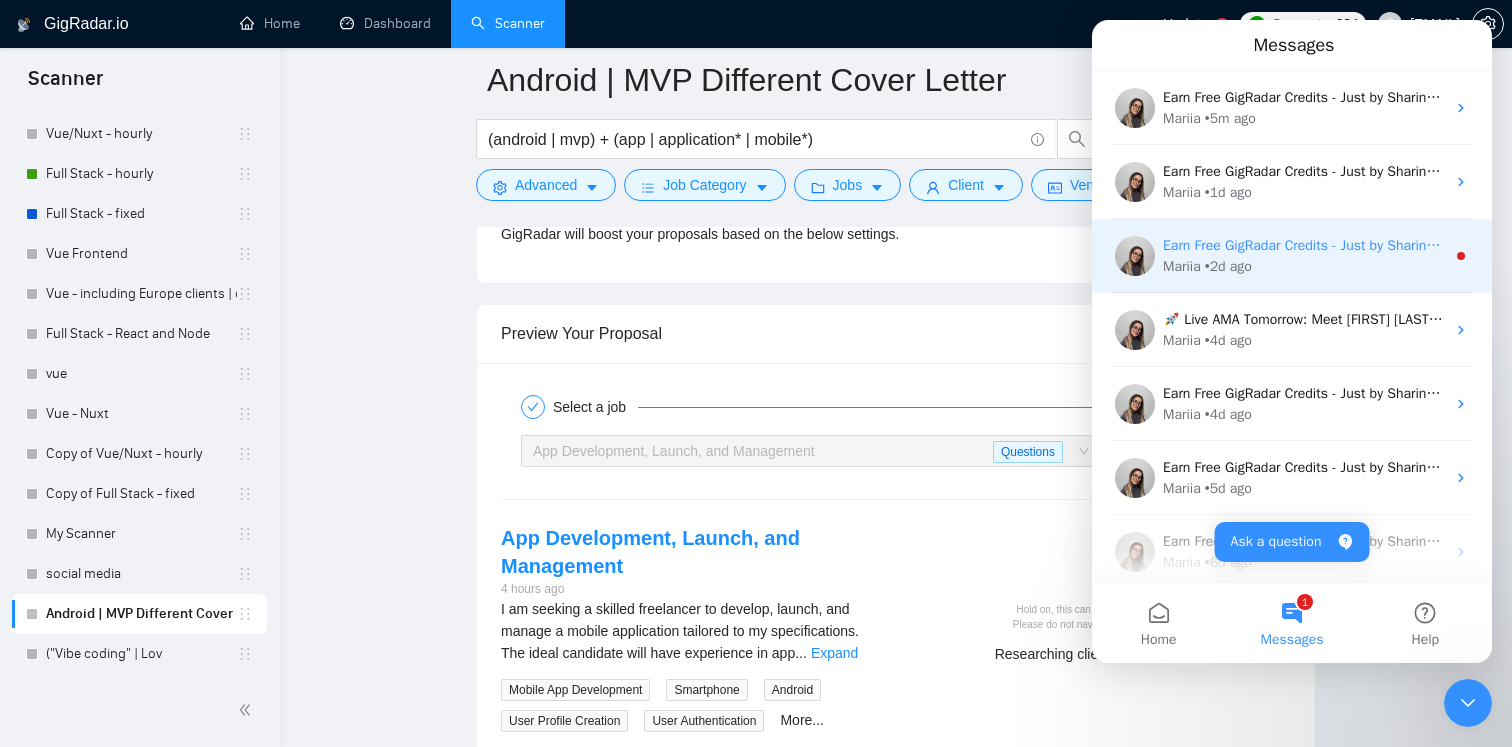 click on "•  2d ago" at bounding box center [1228, 266] 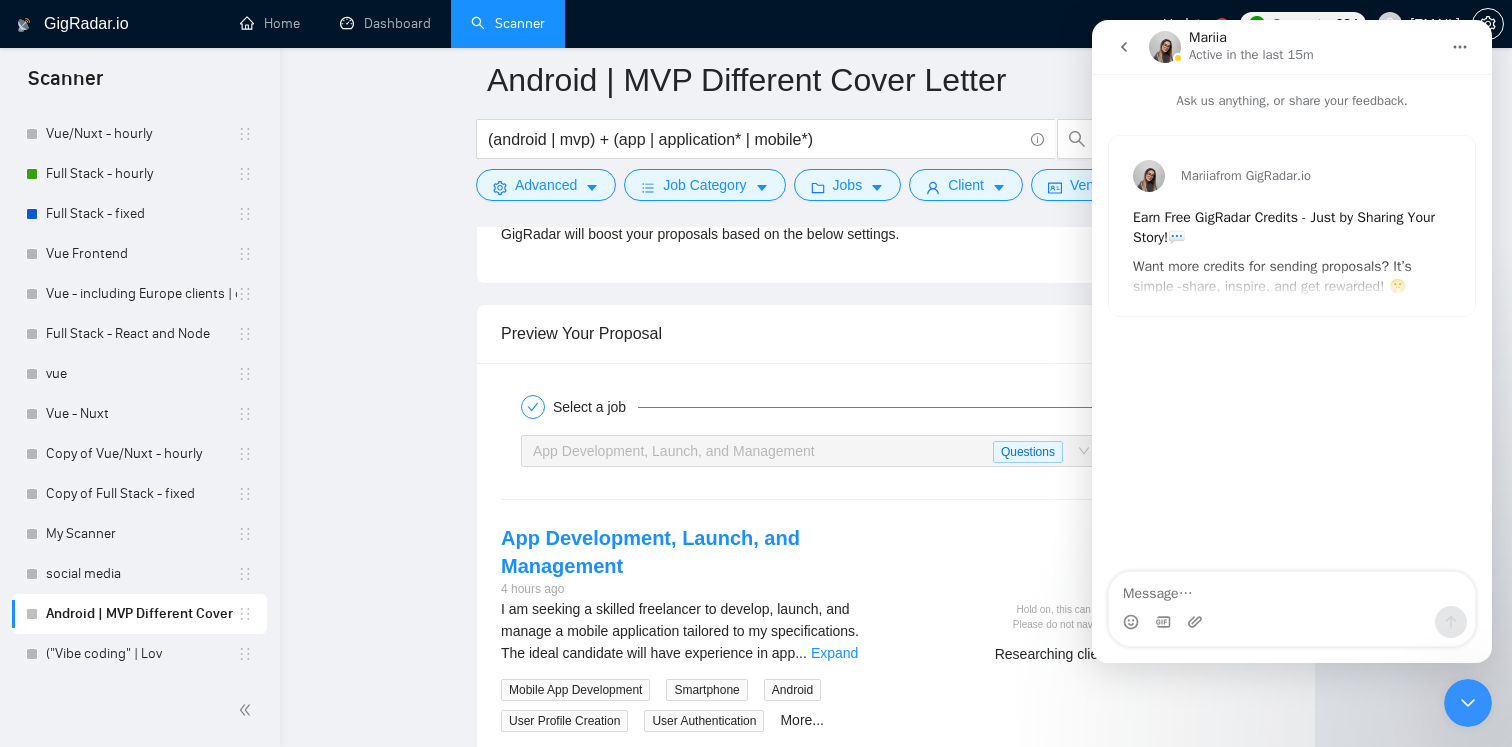 click 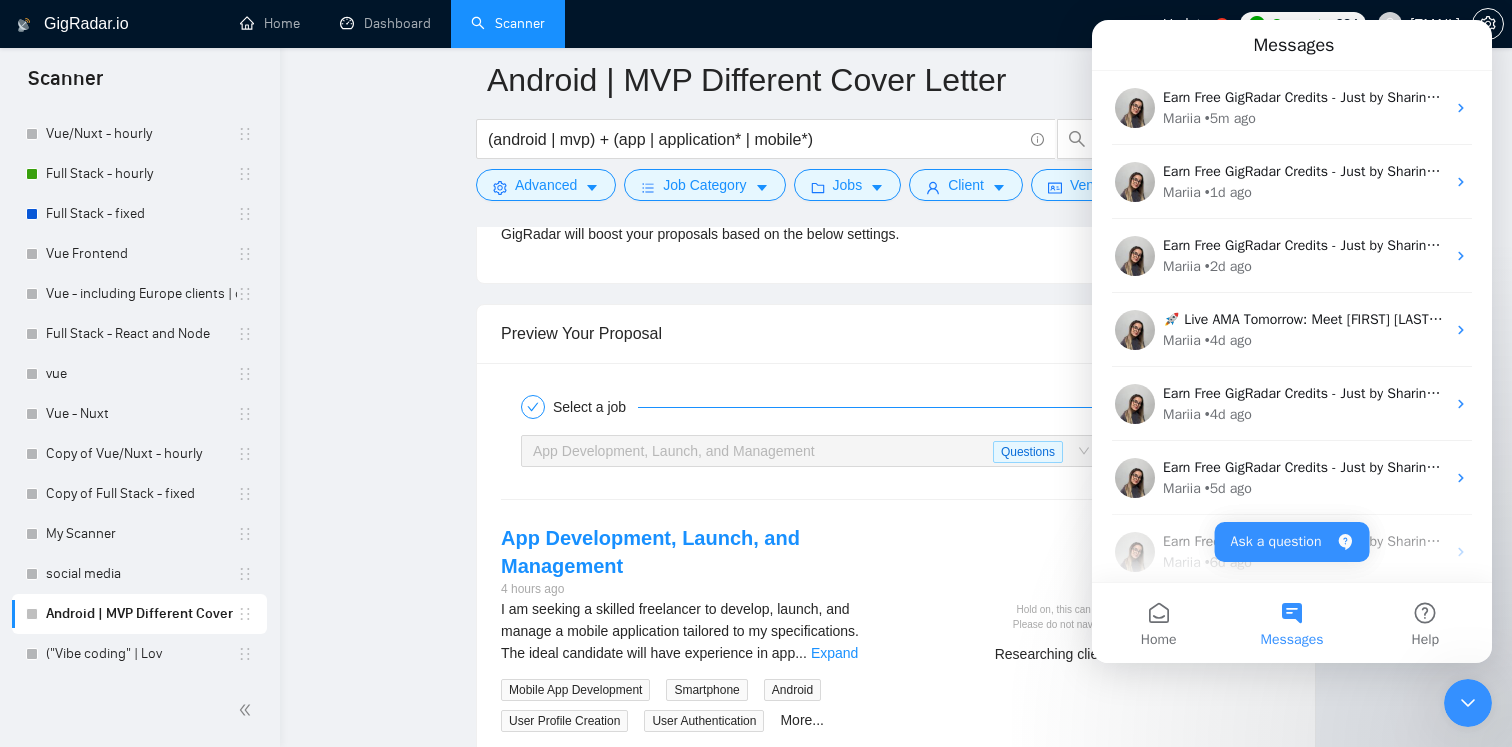 click on "Android | MVP Different Cover Letter (android | mvp) + (app | application* | mobile*) Save Advanced   Job Category   Jobs   Client   Vendor   Reset All Preview Results Insights NEW Alerts Auto Bidder Auto Bidding Enabled Auto Bidding Enabled: OFF Auto Bidder Schedule Auto Bidding Type: Automated (recommended) Semi-automated Auto Bidding Schedule: 24/7 Custom Custom Auto Bidder Schedule Repeat every week on Monday Tuesday Wednesday Thursday Friday Saturday Sunday Active Hours ( Europe/Kiev ): From: To: ( 24  hours) Europe/Kiev Auto Bidding Type Select your bidding algorithm: Choose the algorithm for you bidding. The price per proposal does not include your connects expenditure. Template Bidder Works great for narrow segments and short cover letters that don't change. 0.50  credits / proposal [PERSON] AI 🤖 Personalise your cover letter with ai [placeholders] 1.00  credits / proposal Experimental [PERSON] AI  👑   NEW   Learn more 2.00  credits / proposal $114.32 savings Team & Freelancer Select team: PieStack" at bounding box center (896, -934) 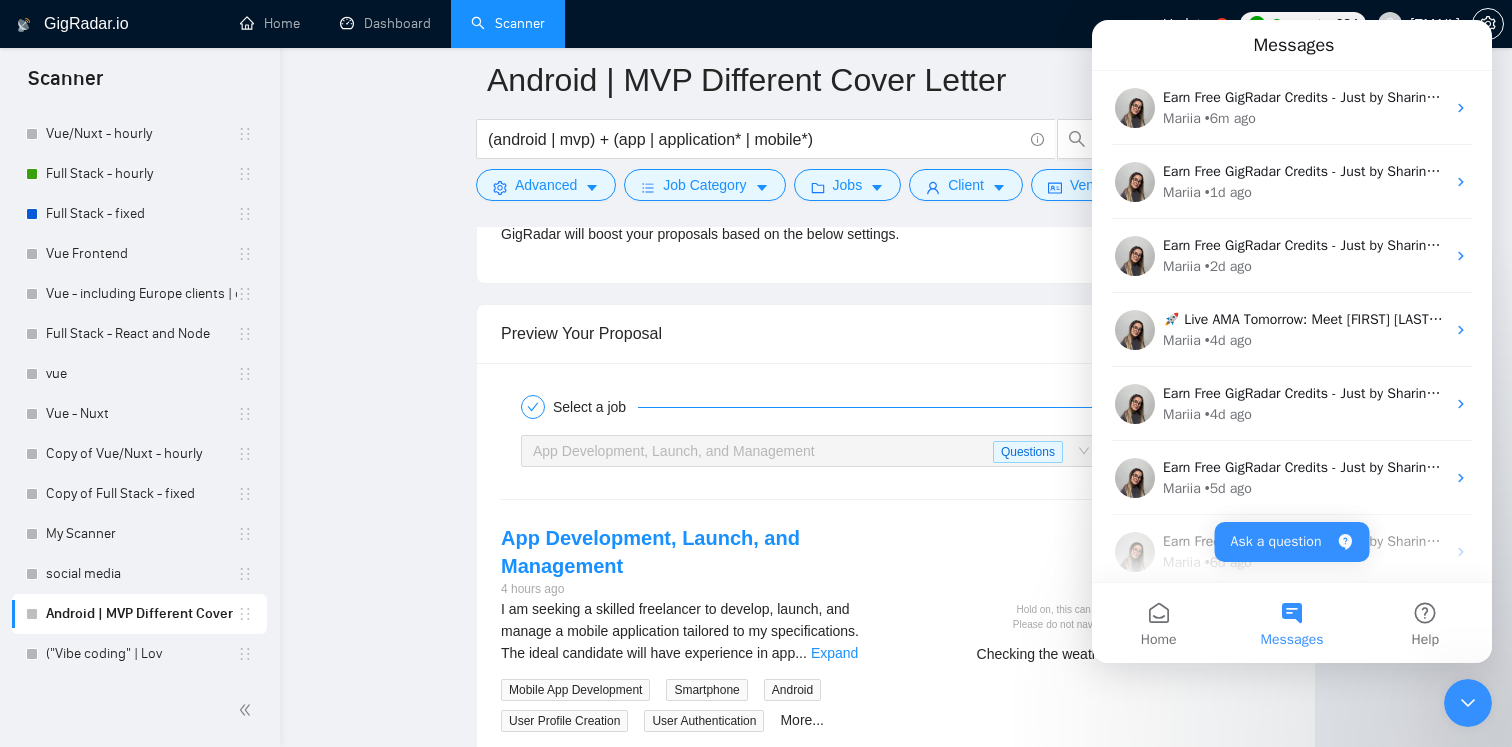 click at bounding box center (1468, 703) 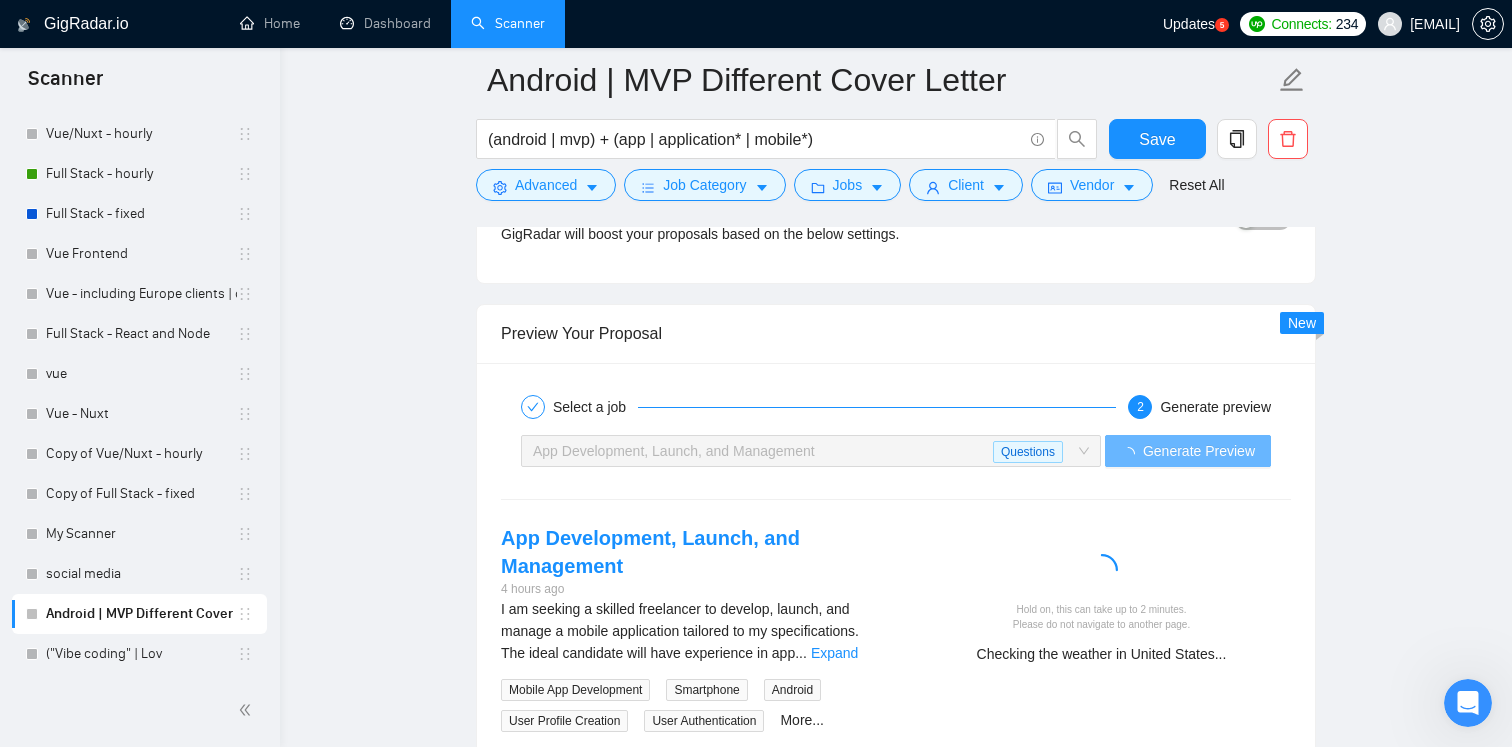 scroll, scrollTop: 0, scrollLeft: 0, axis: both 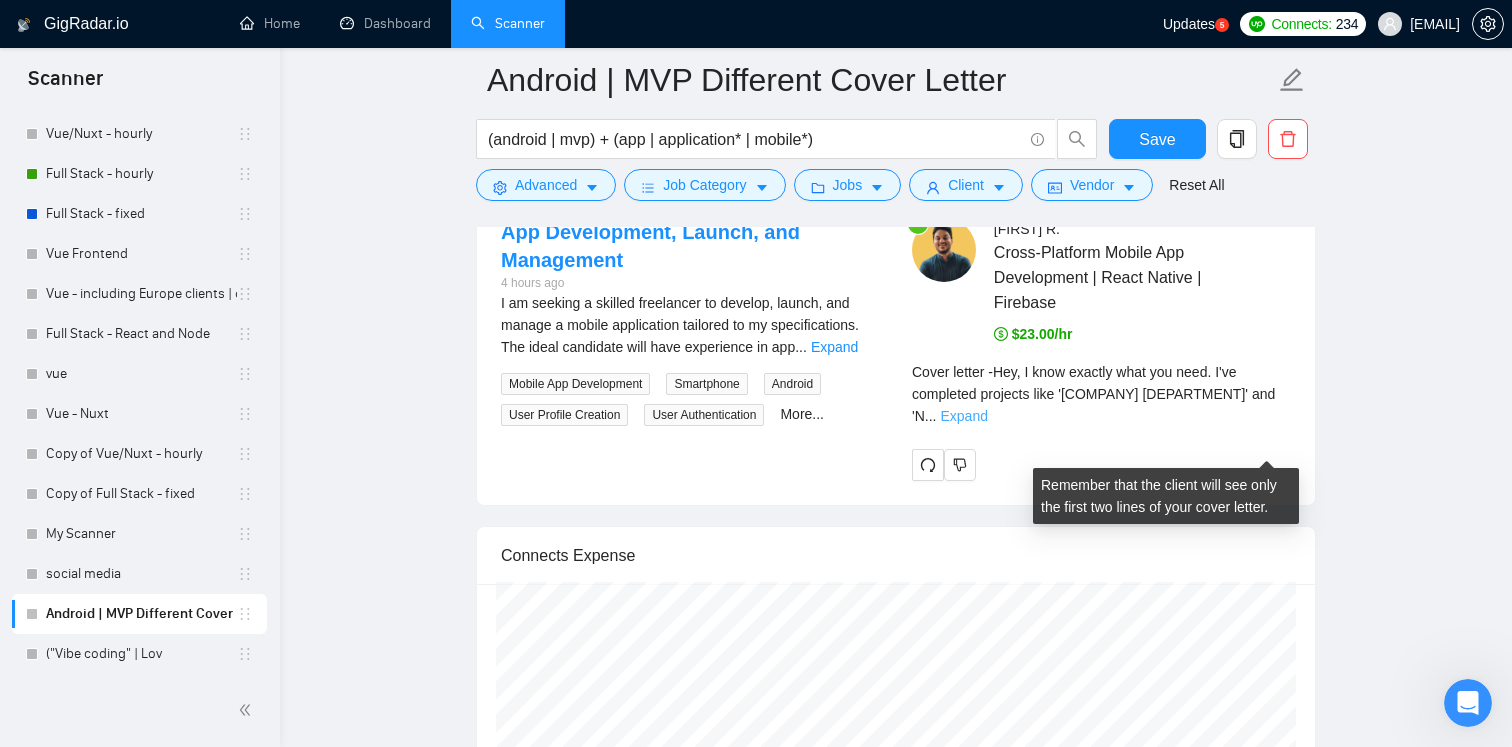 click on "Expand" at bounding box center [963, 416] 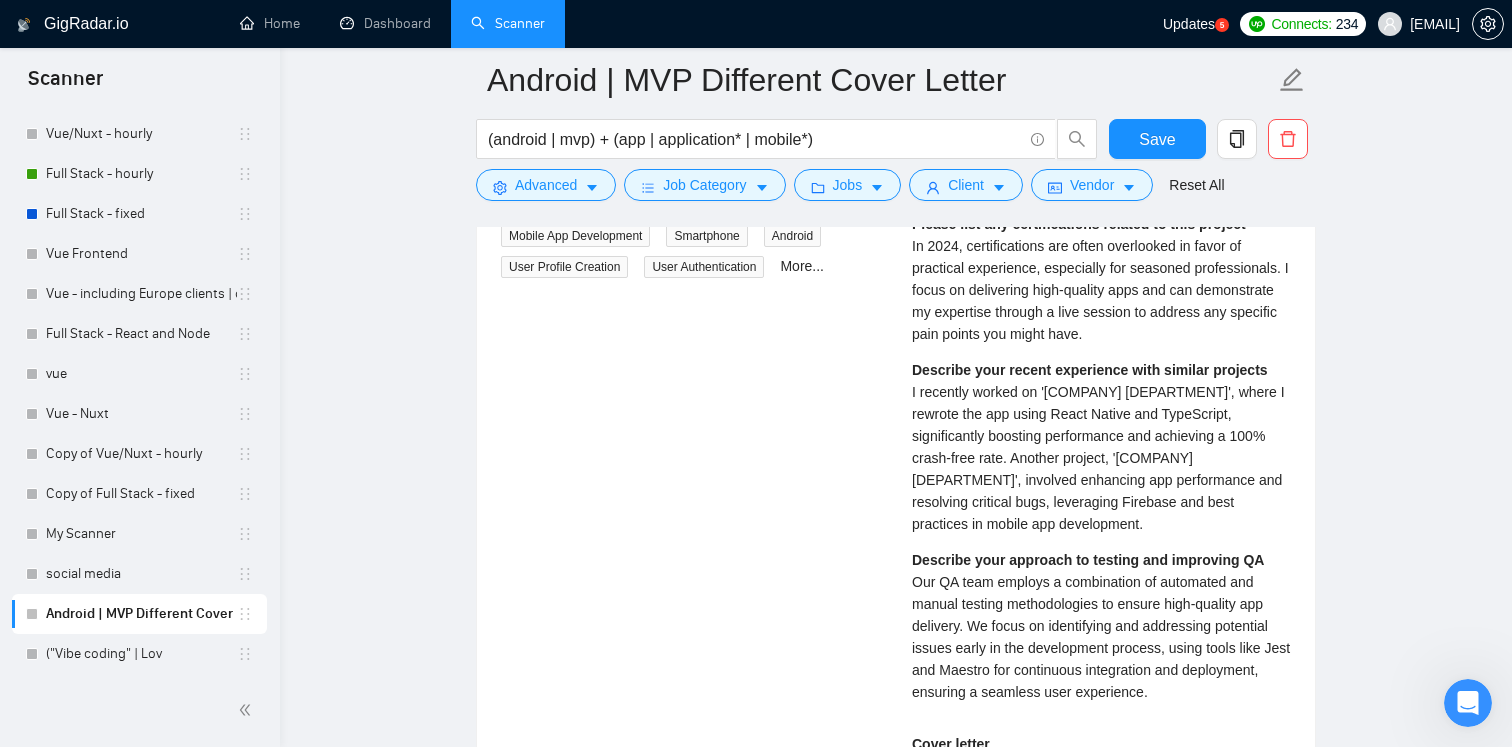 scroll, scrollTop: 4258, scrollLeft: 0, axis: vertical 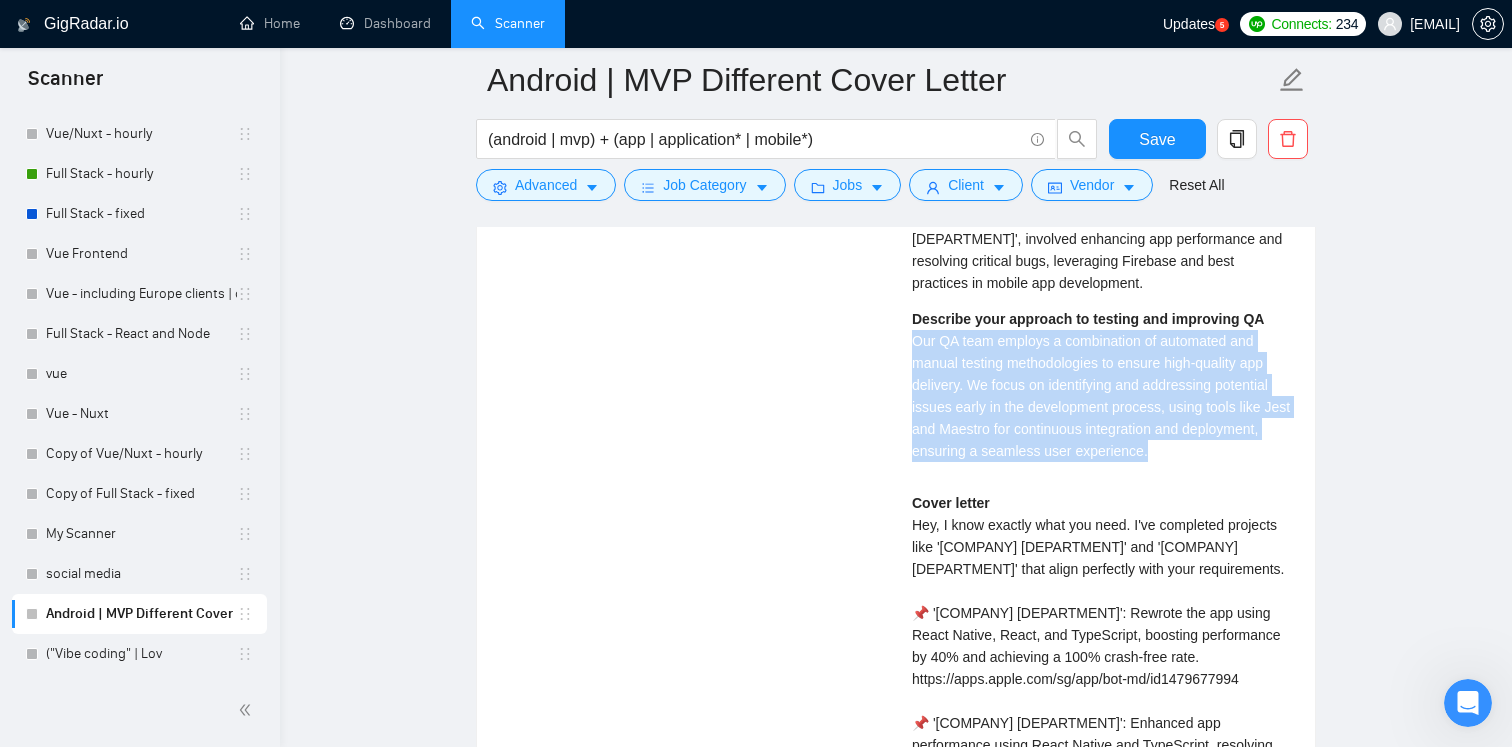 drag, startPoint x: 913, startPoint y: 393, endPoint x: 1286, endPoint y: 491, distance: 385.65918 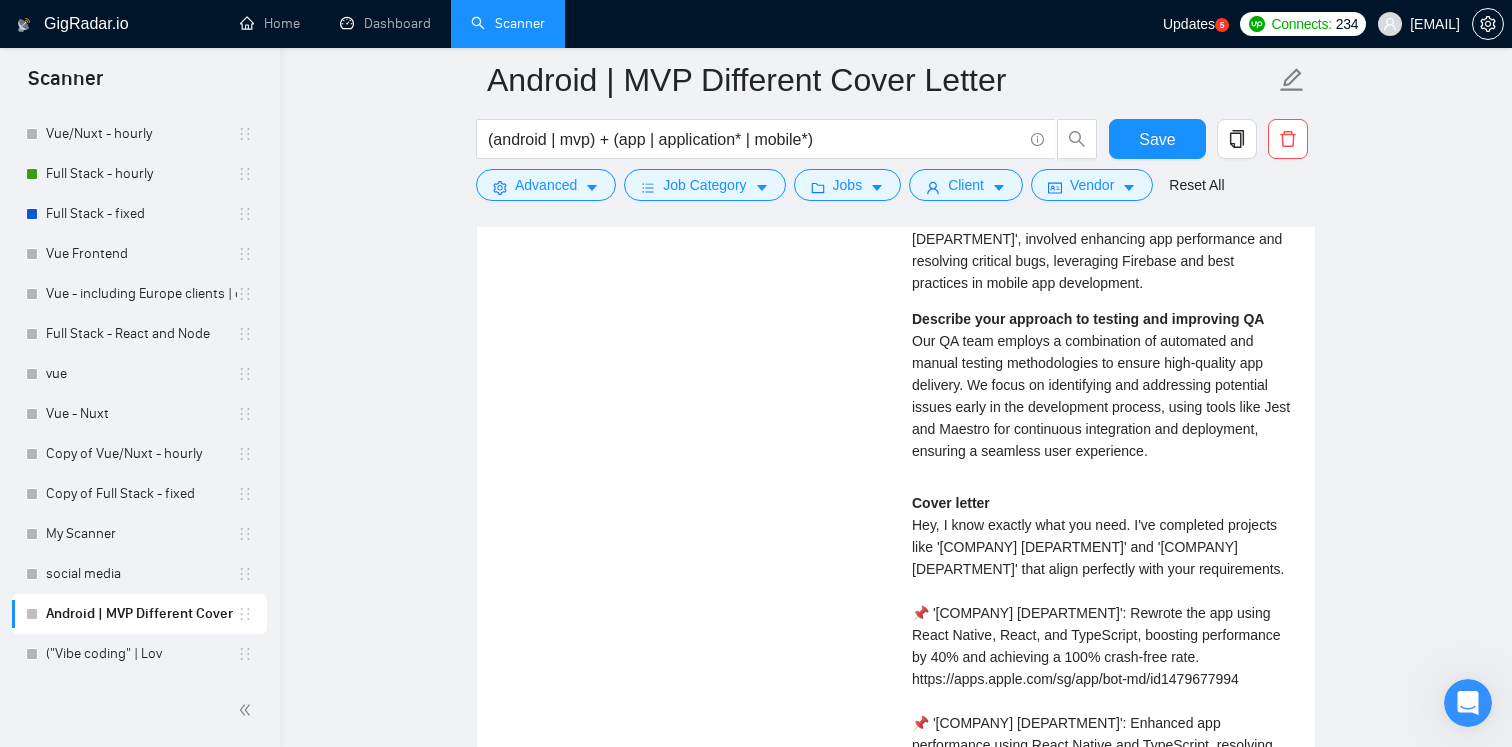 click on "Describe your approach to testing and improving QA Our QA team employs a combination of automated and manual testing methodologies to ensure high-quality app delivery. We focus on identifying and addressing potential issues early in the development process, using tools like Jest and Maestro for continuous integration and deployment, ensuring a seamless user experience." at bounding box center [1101, 385] 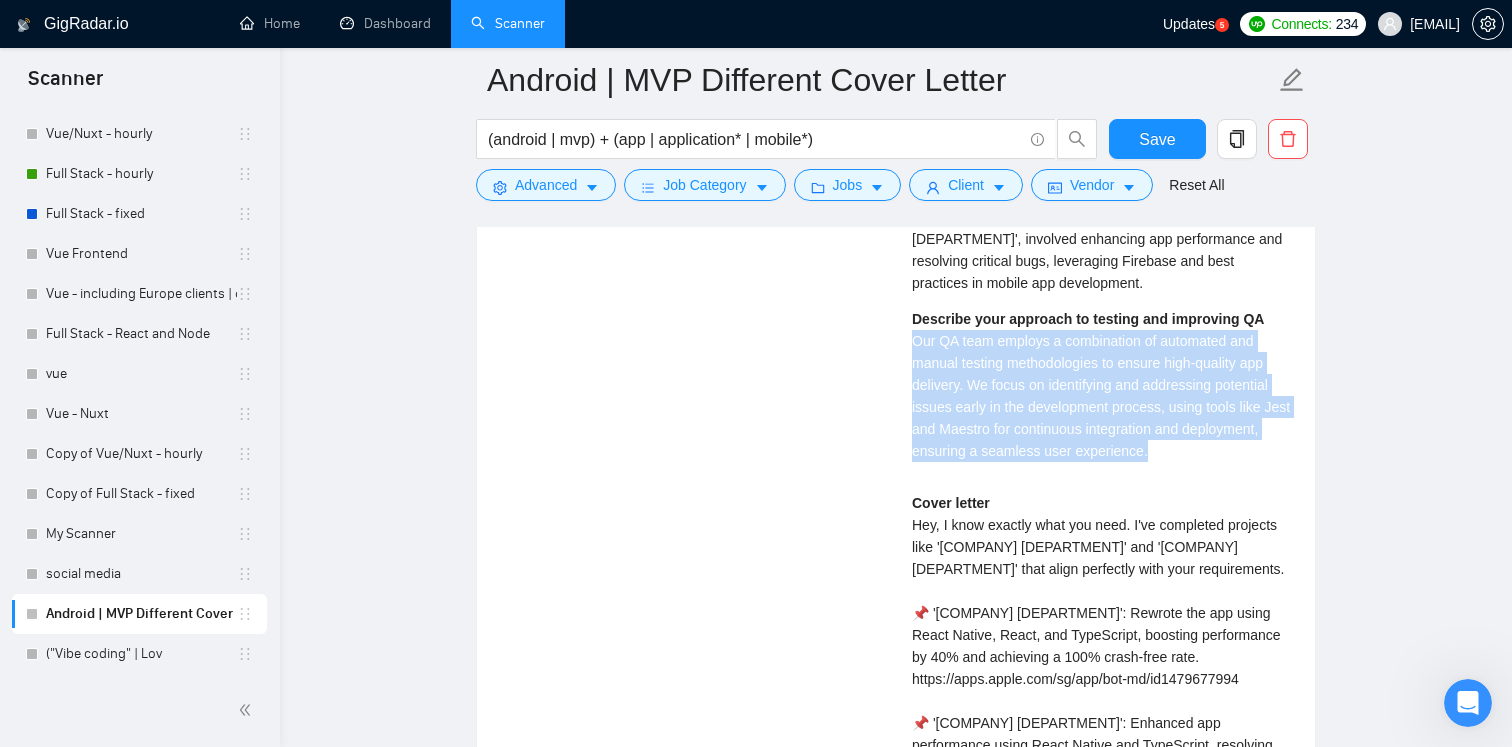 drag, startPoint x: 1238, startPoint y: 501, endPoint x: 911, endPoint y: 378, distance: 349.368 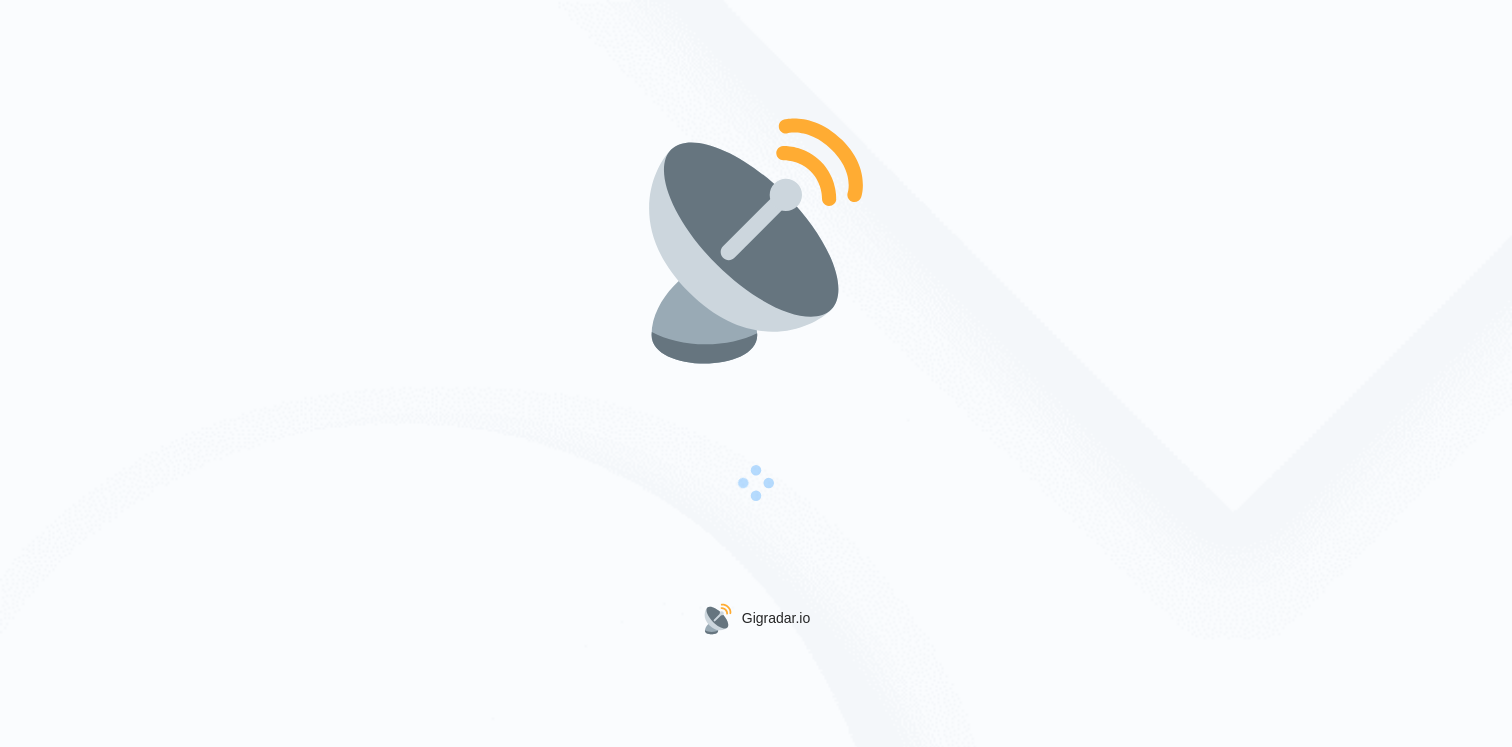 scroll, scrollTop: 0, scrollLeft: 0, axis: both 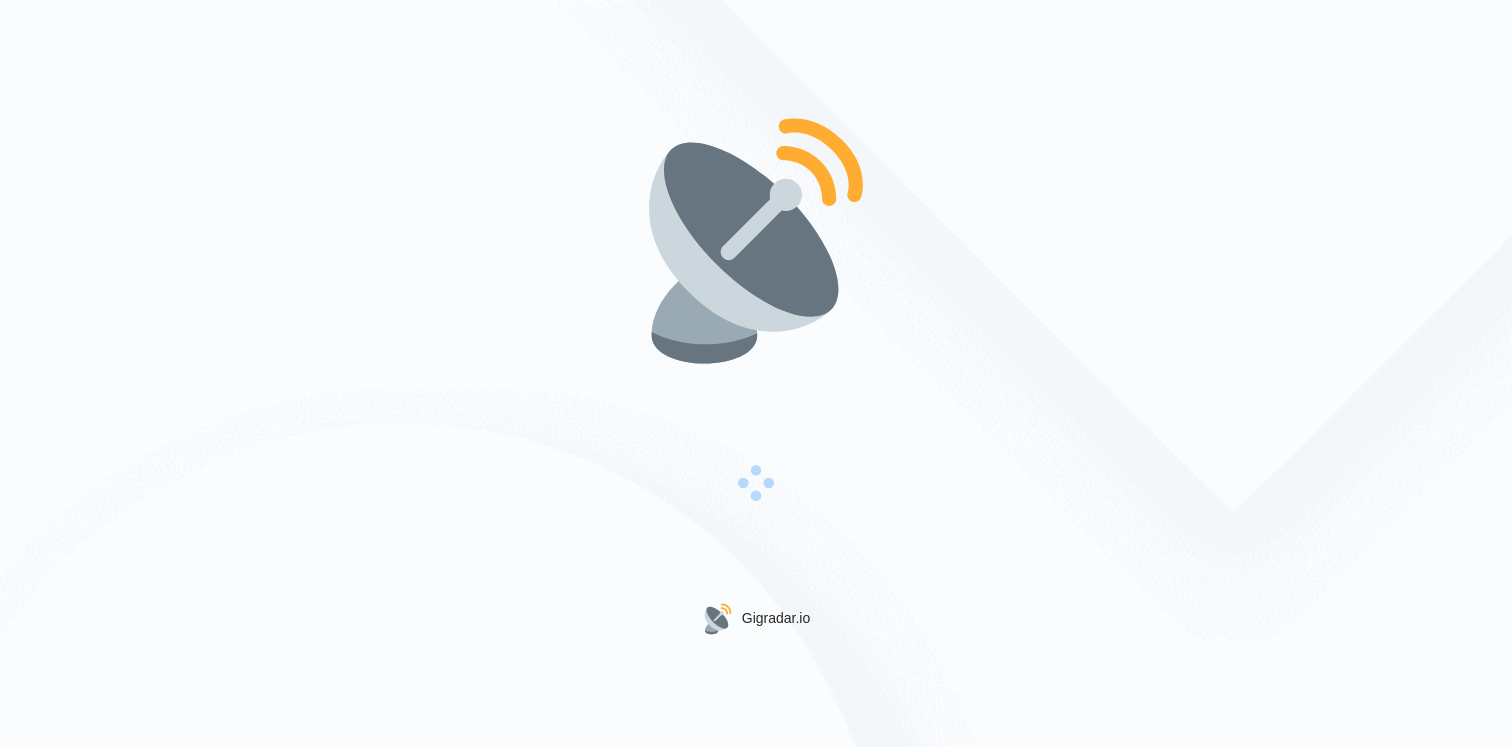 click on "Gigradar.io" at bounding box center (756, 373) 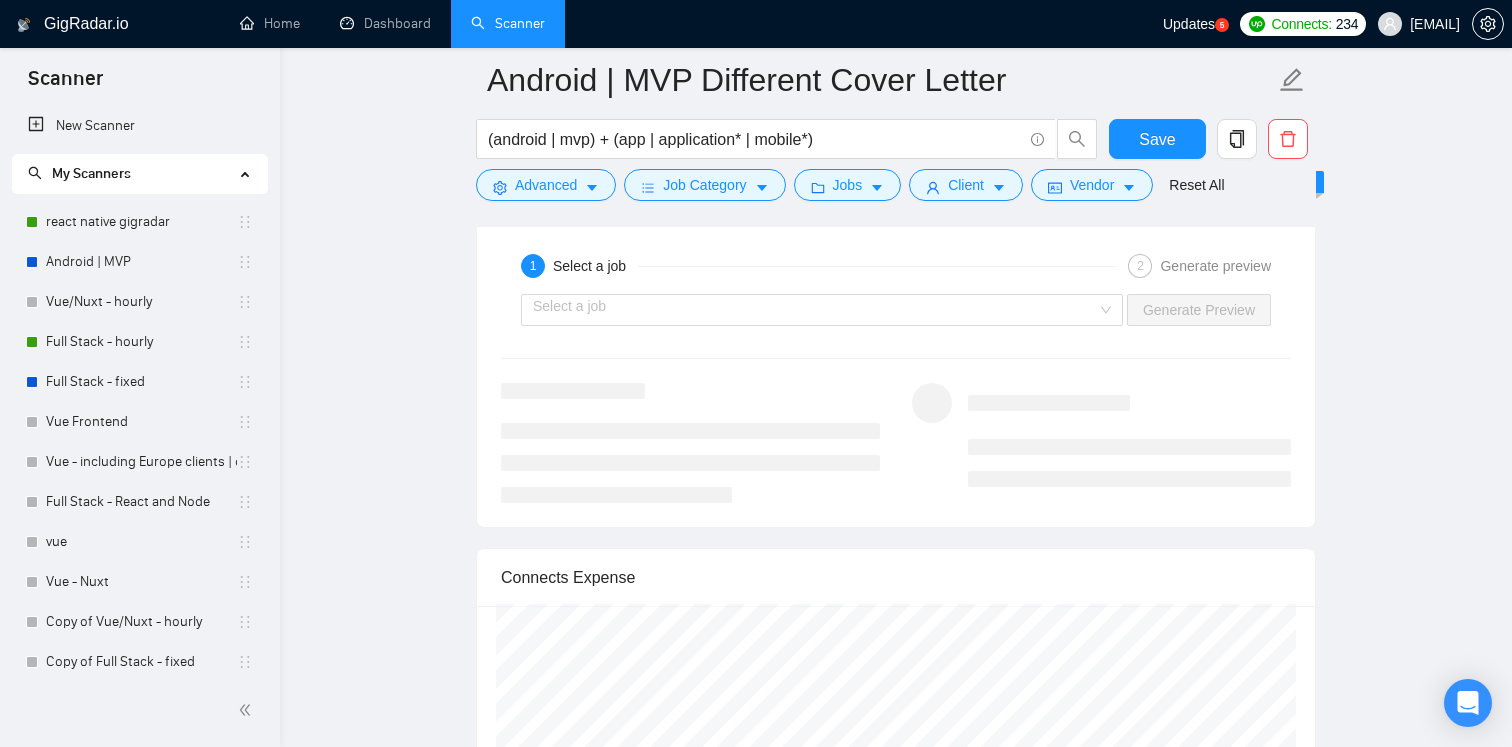 scroll, scrollTop: 3963, scrollLeft: 0, axis: vertical 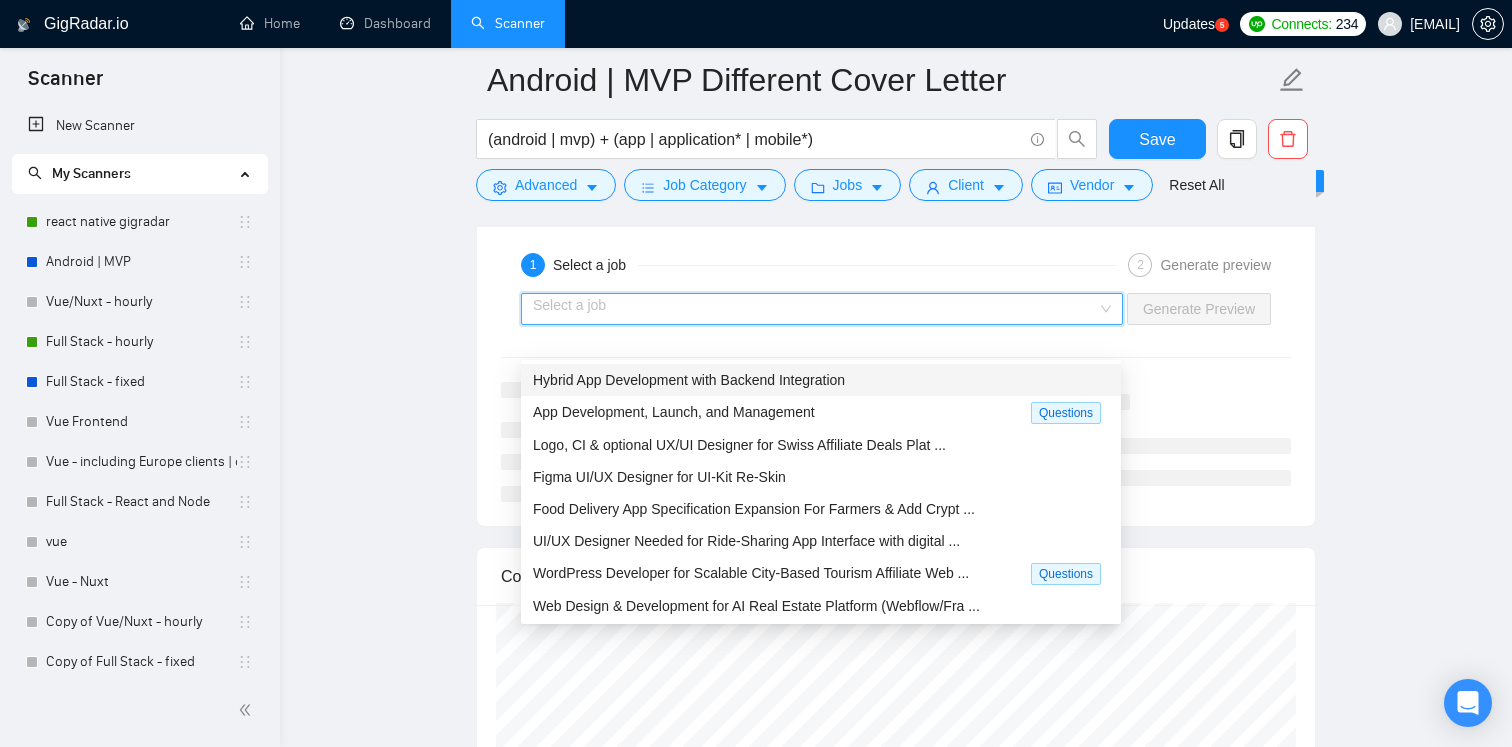 click at bounding box center (815, 309) 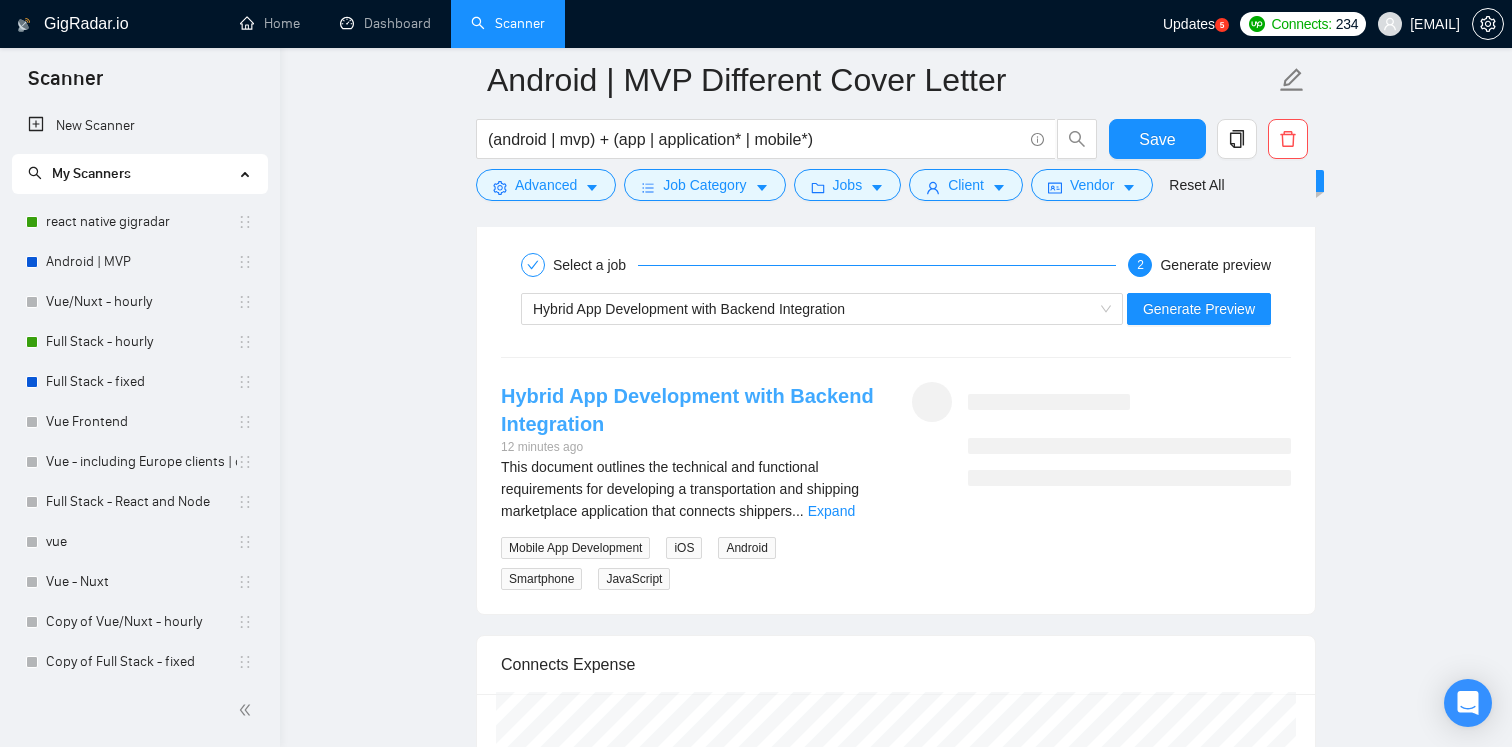 click on "Hybrid App Development with Backend Integration" at bounding box center (687, 410) 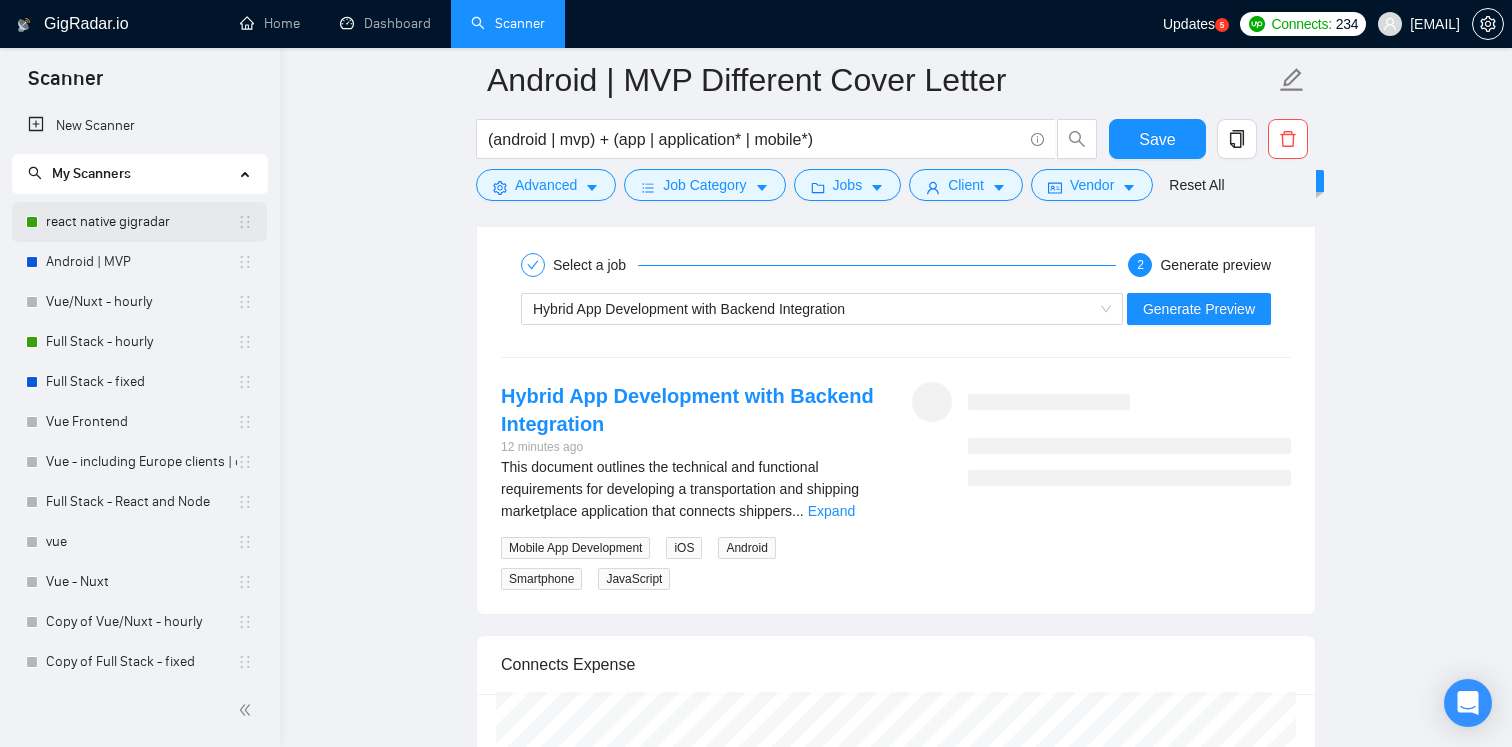 click on "react native gigradar" at bounding box center (141, 222) 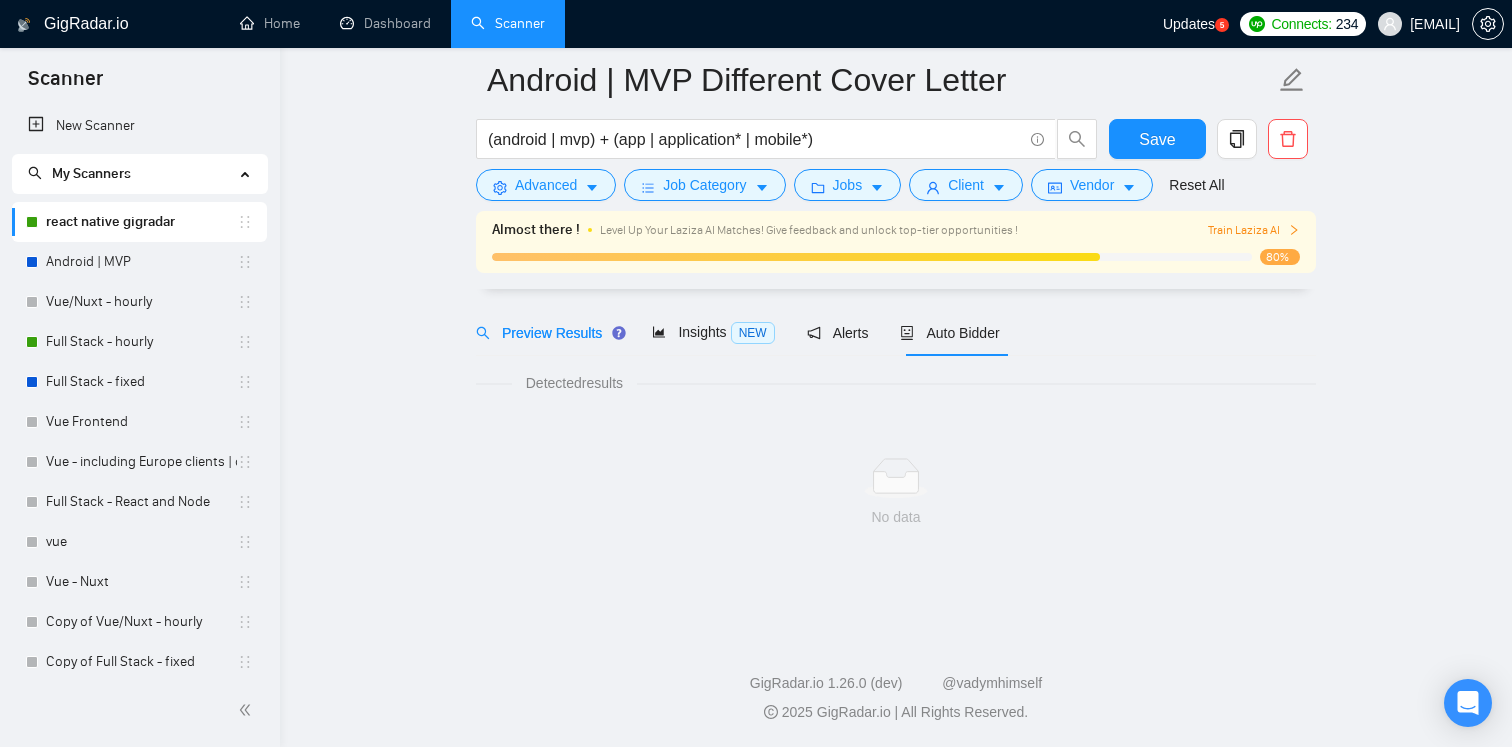scroll, scrollTop: 0, scrollLeft: 0, axis: both 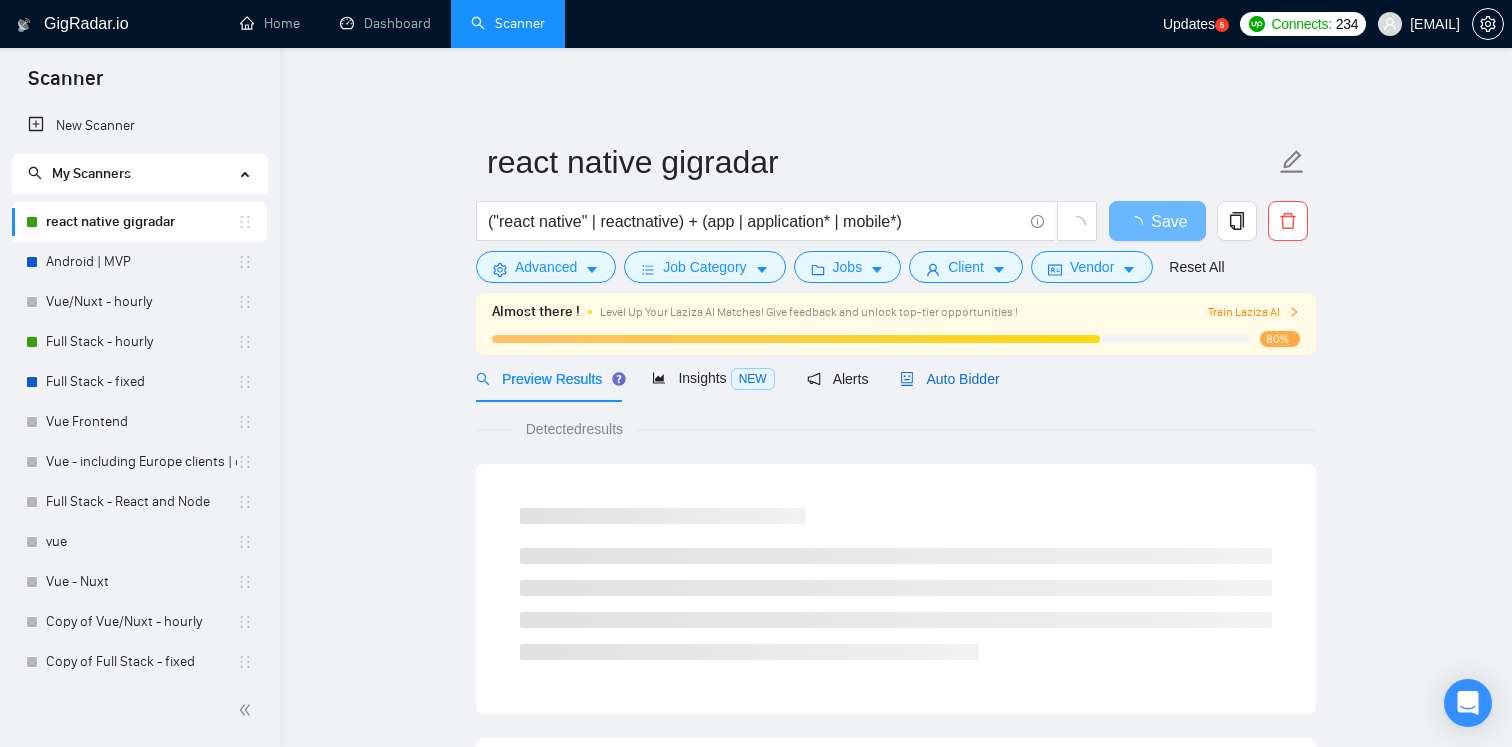 click on "Auto Bidder" at bounding box center (949, 379) 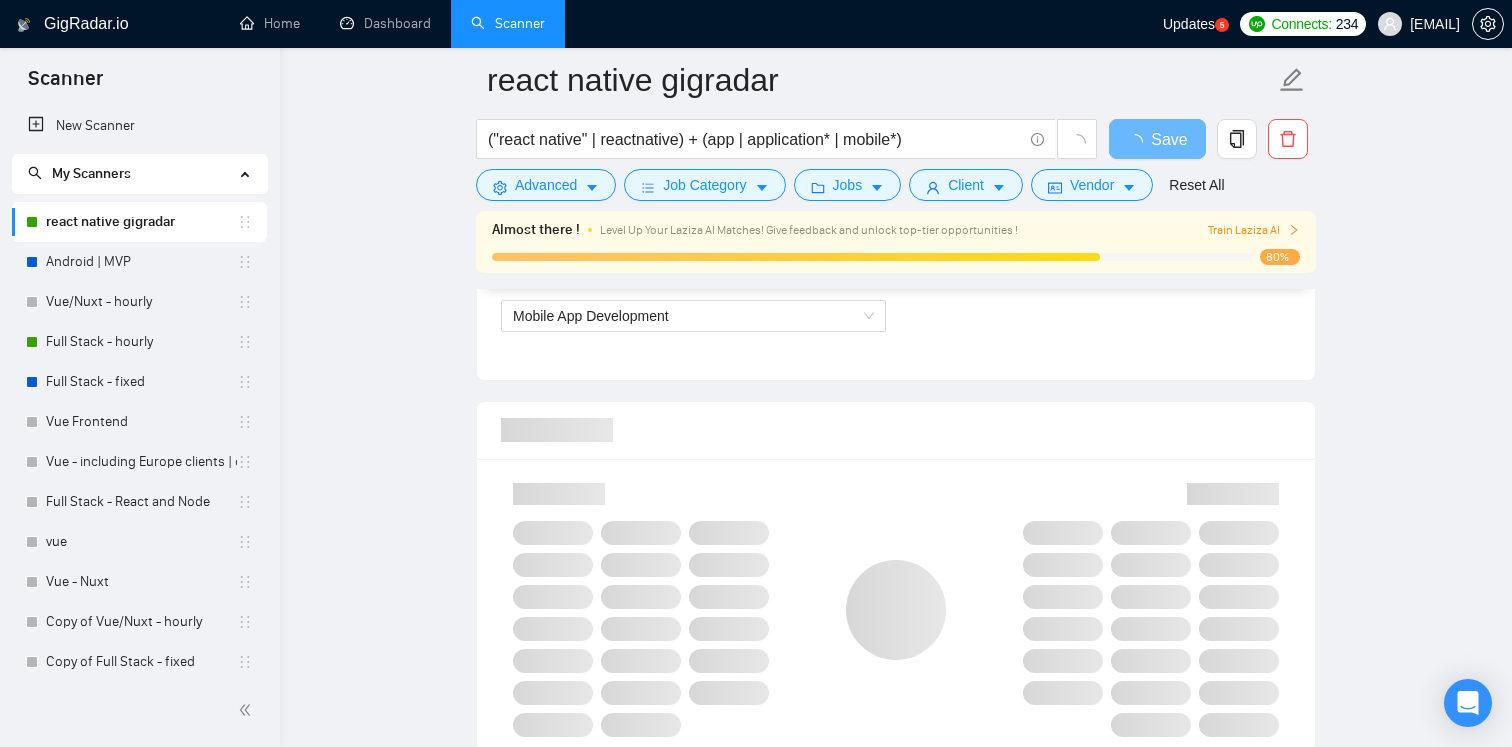 type 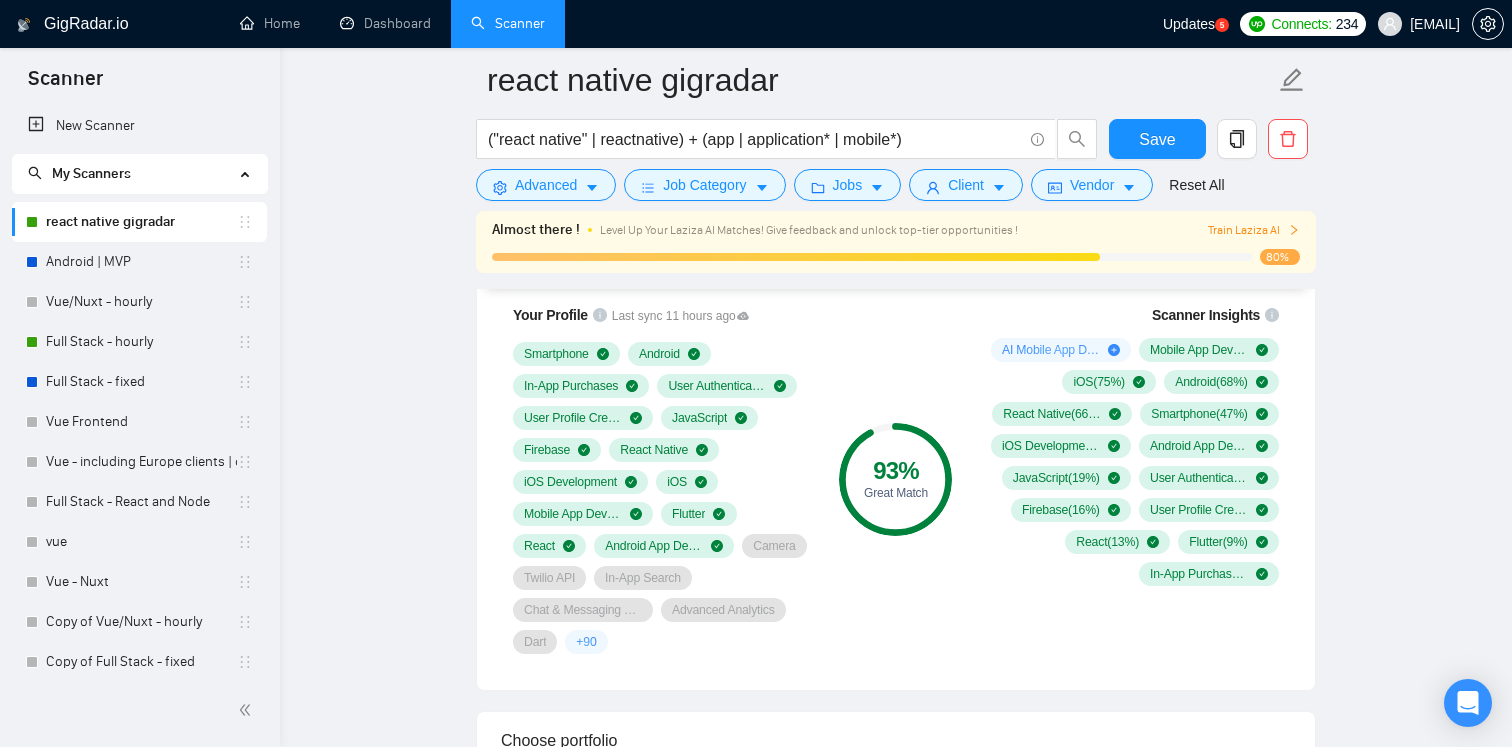 scroll, scrollTop: 1379, scrollLeft: 0, axis: vertical 